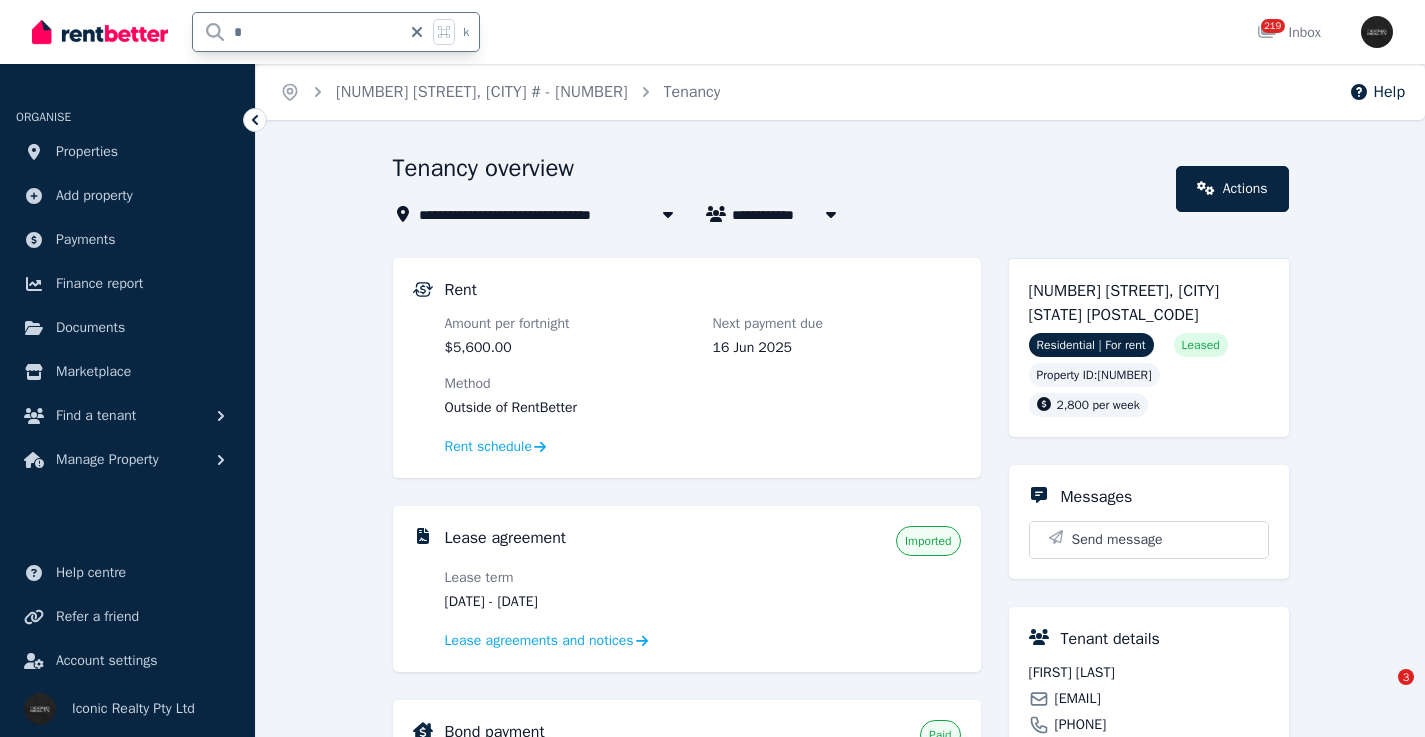 scroll, scrollTop: 0, scrollLeft: 0, axis: both 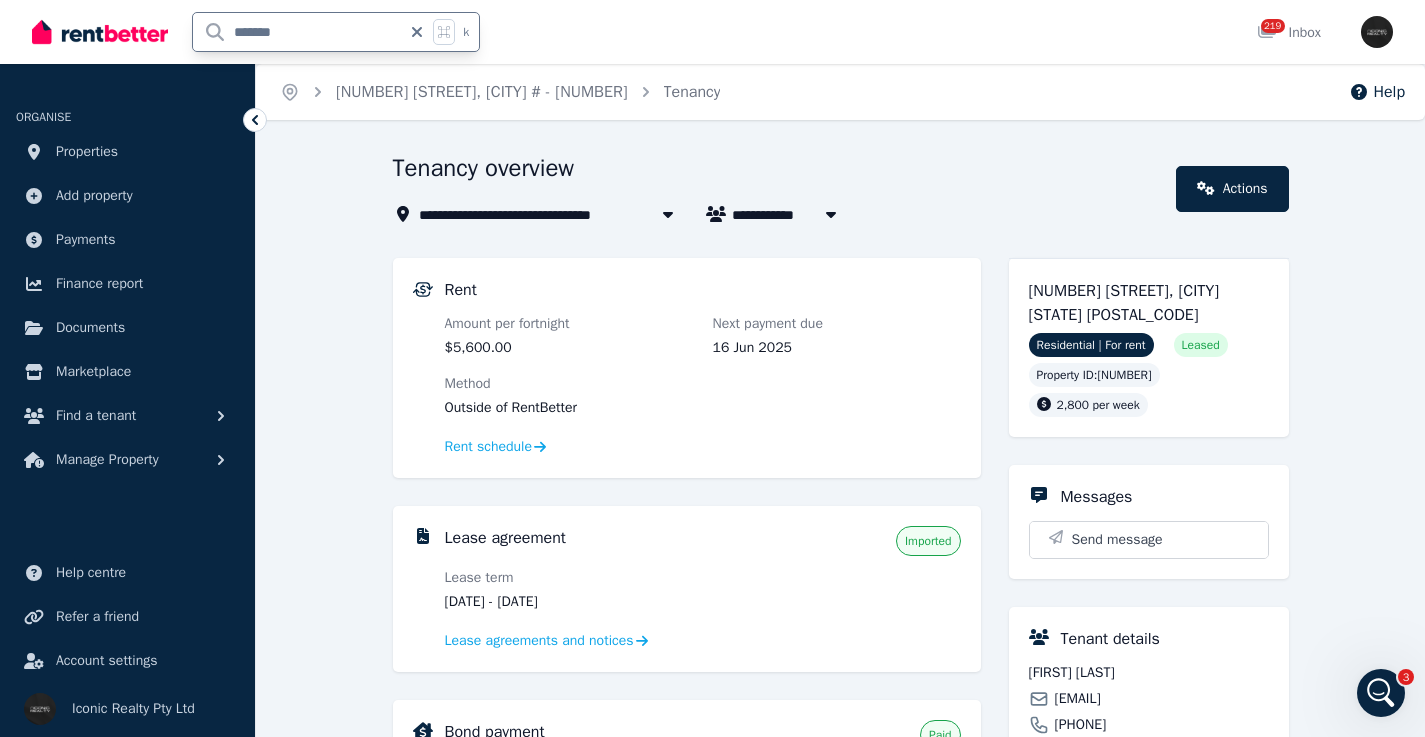 type on "********" 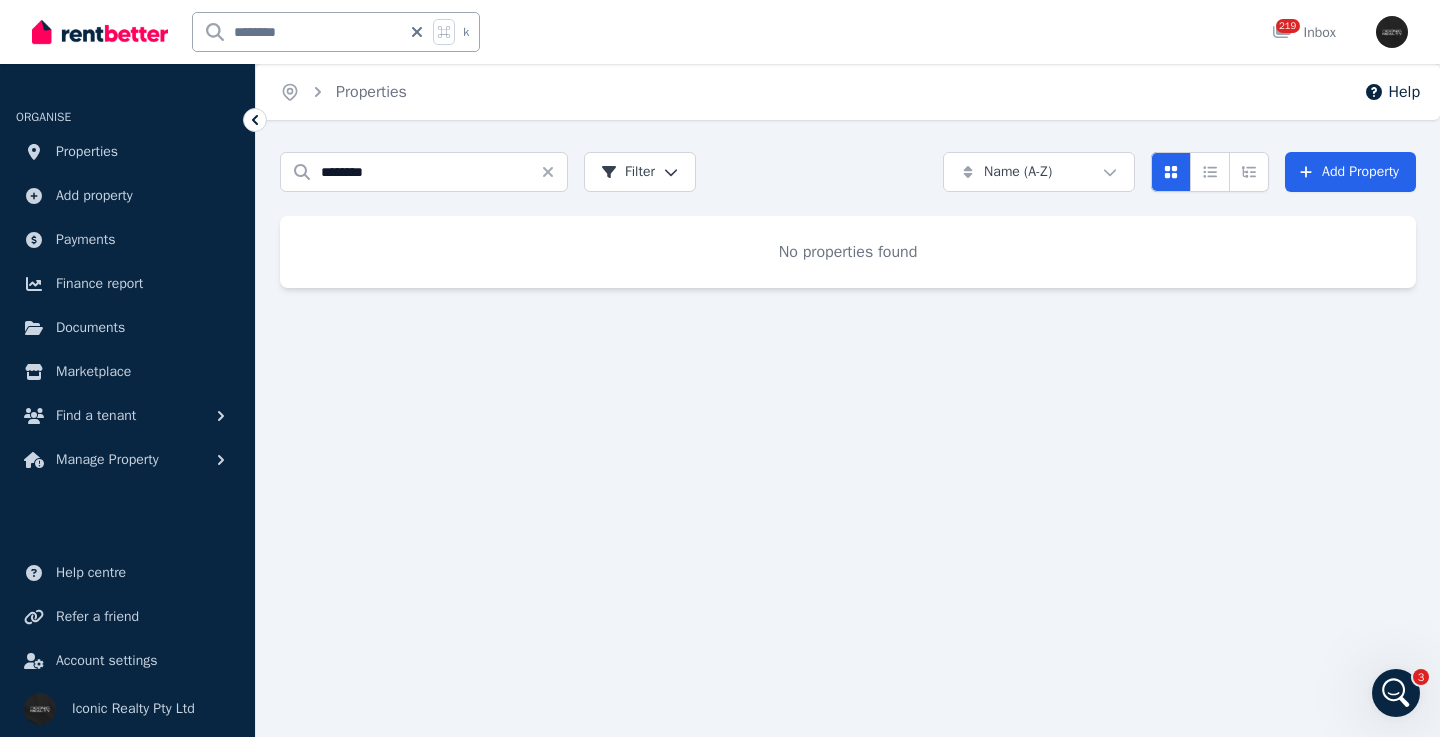 click on "********" at bounding box center [297, 32] 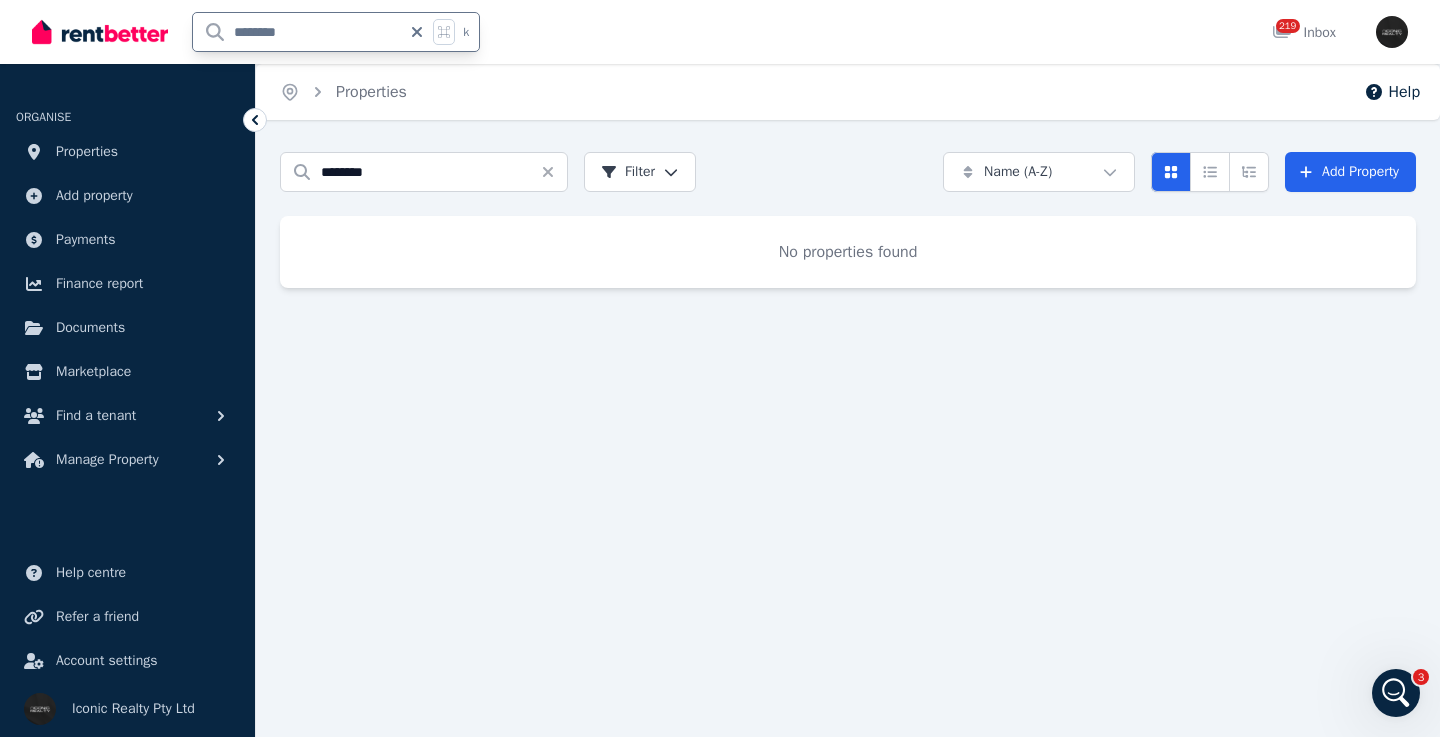 click on "********" at bounding box center (297, 32) 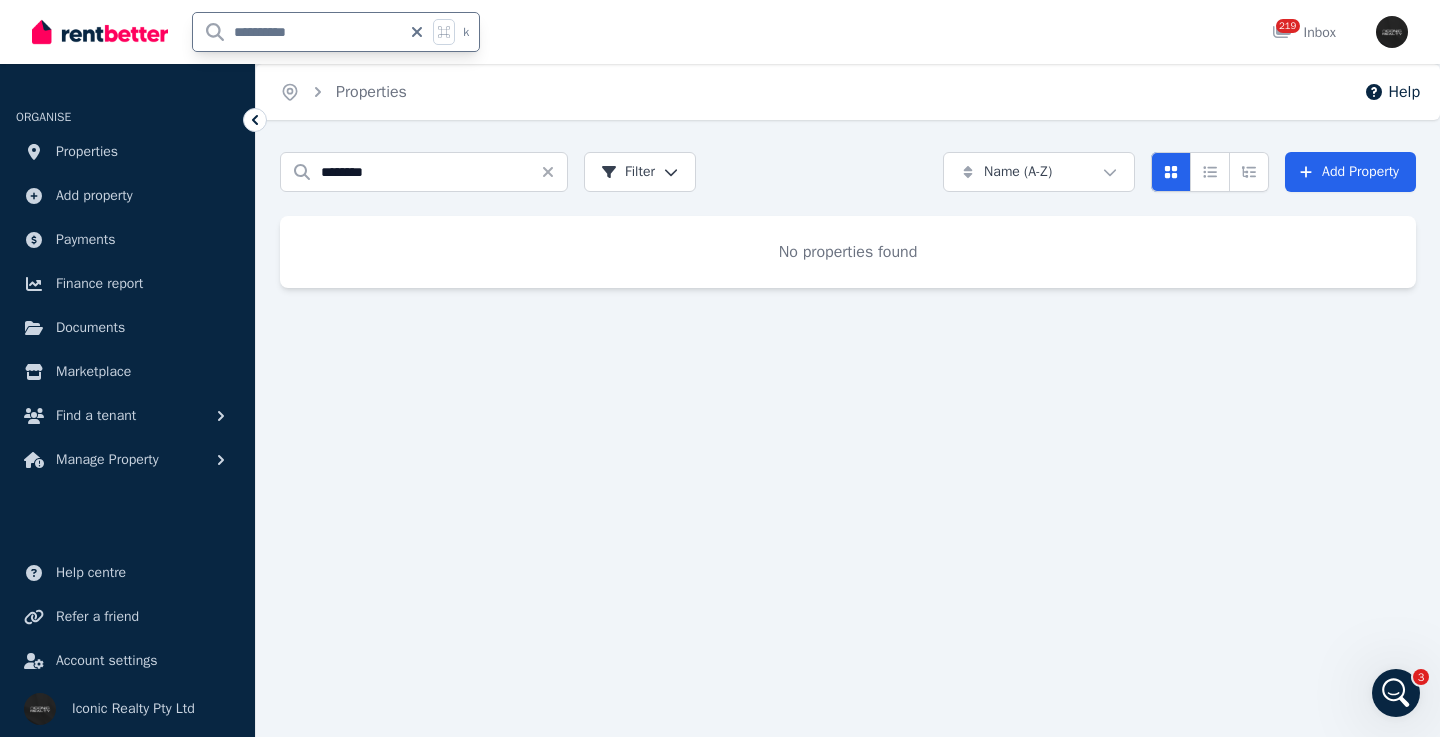 type on "**********" 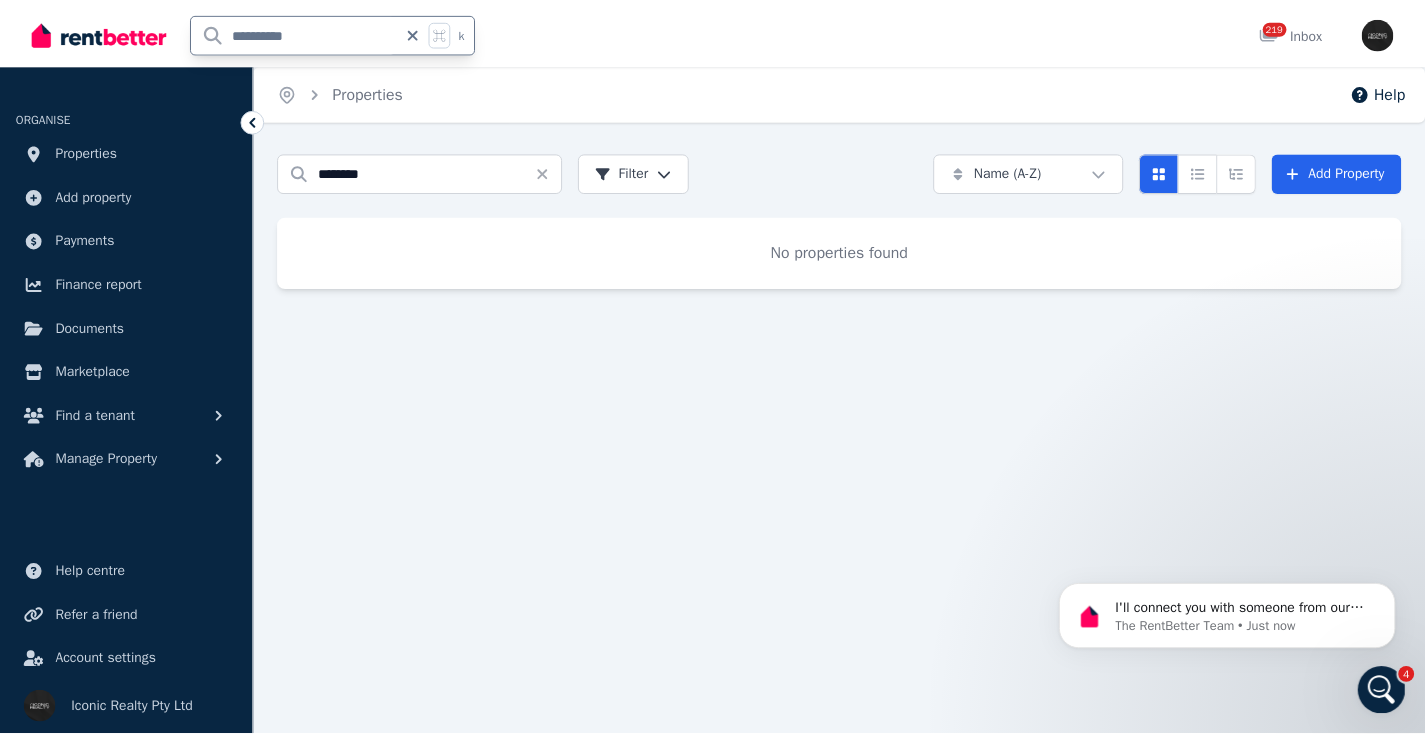 scroll, scrollTop: 0, scrollLeft: 0, axis: both 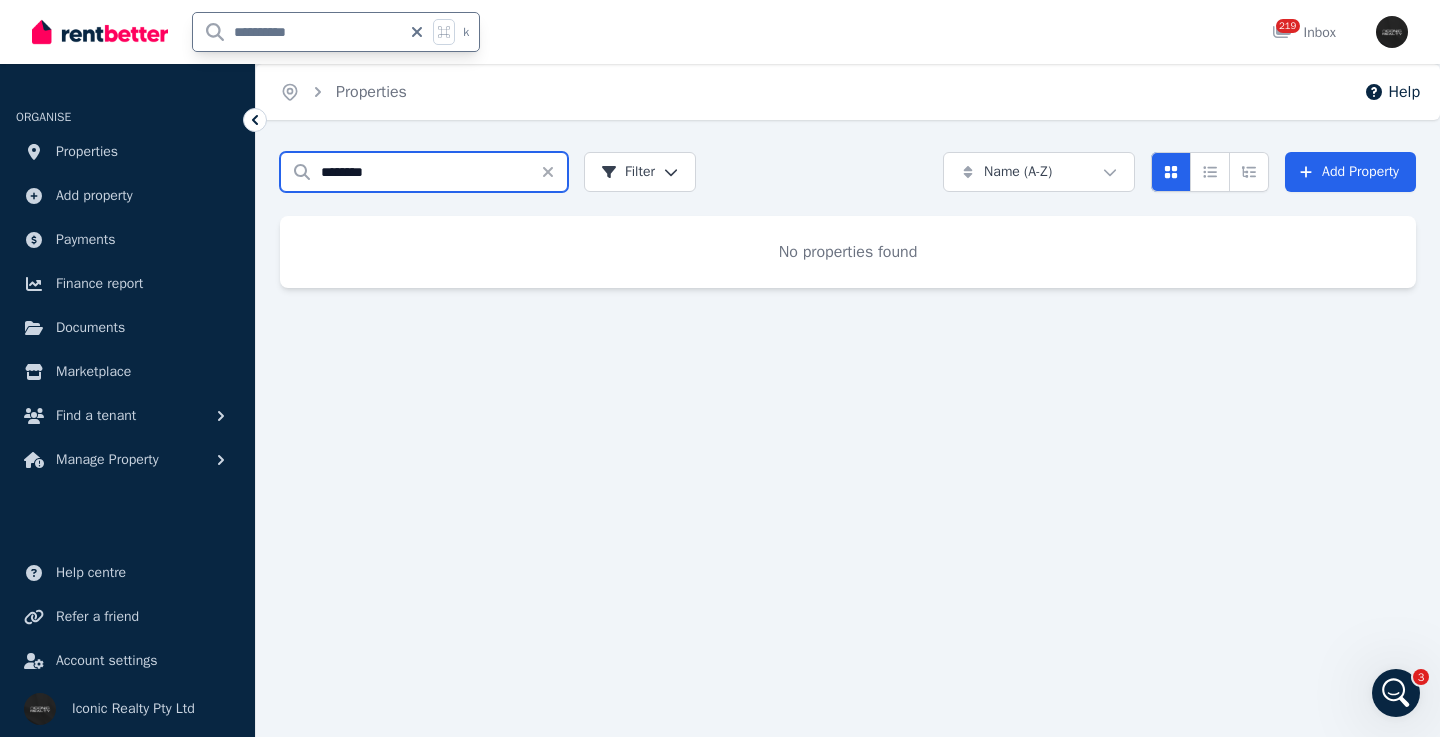 click on "********" at bounding box center [424, 172] 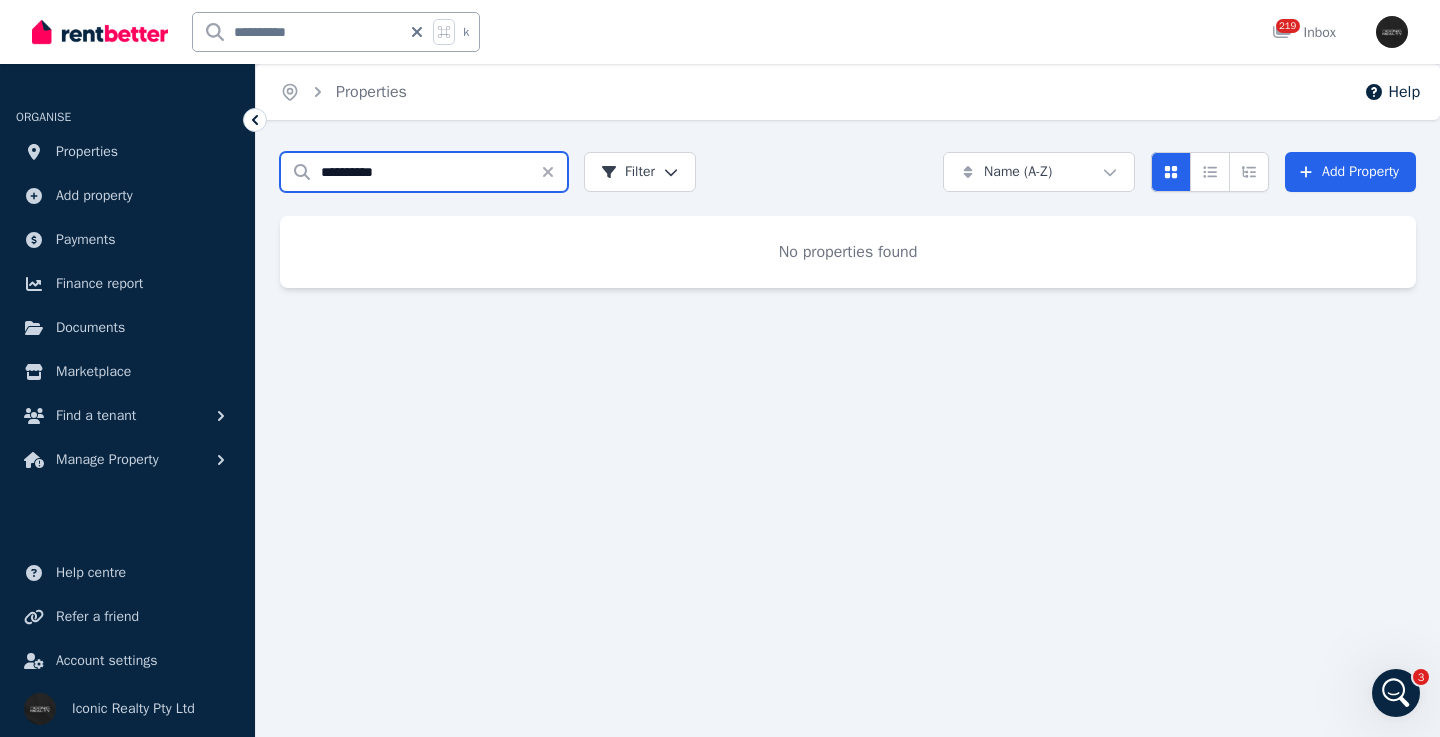 type on "**********" 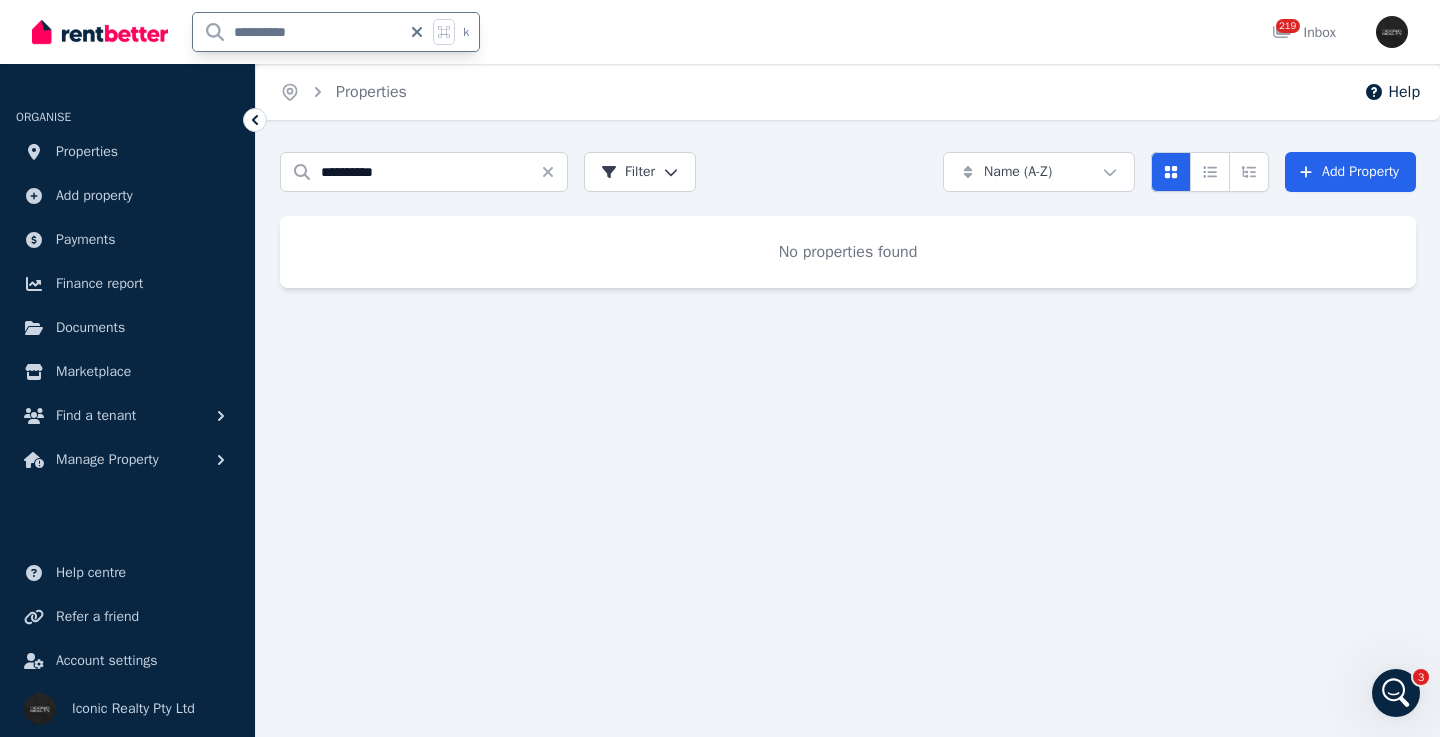 click on "**********" at bounding box center [297, 32] 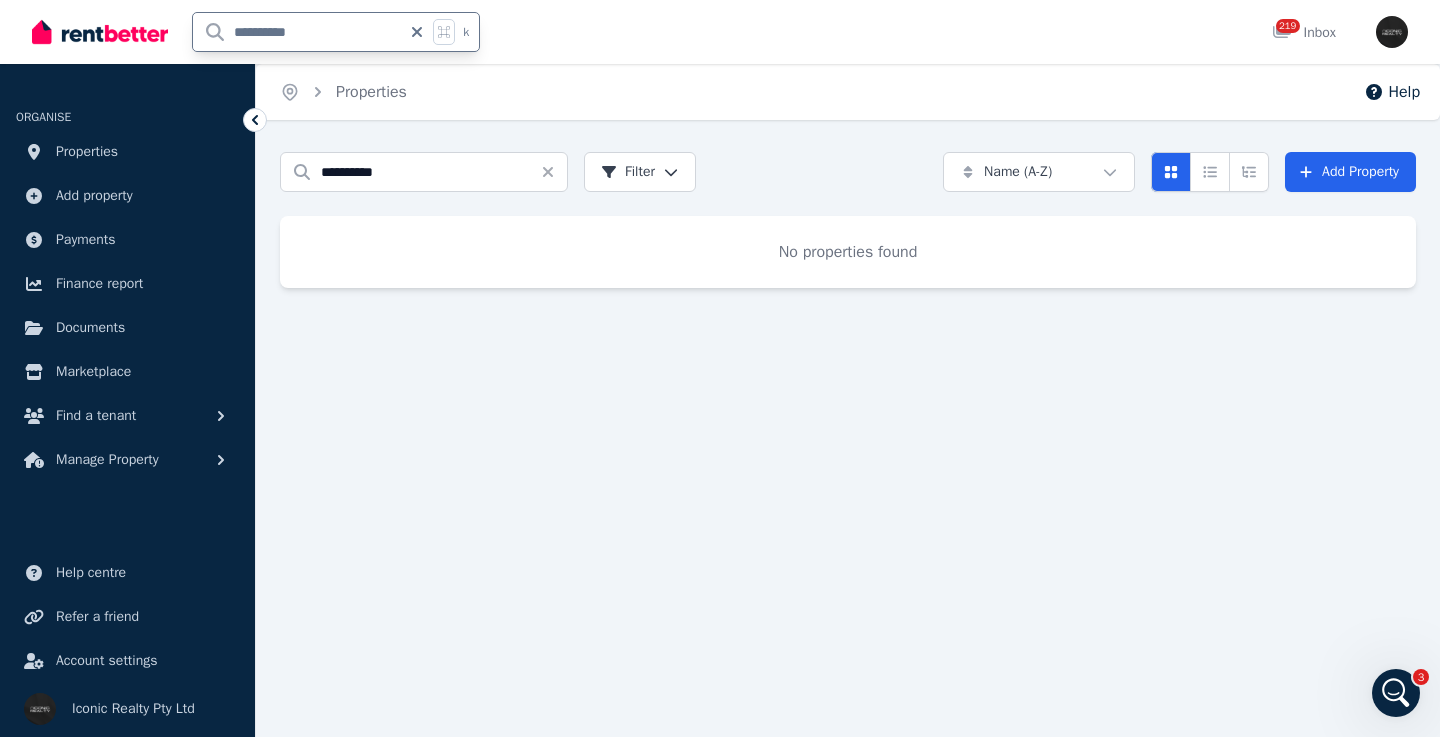 type on "**********" 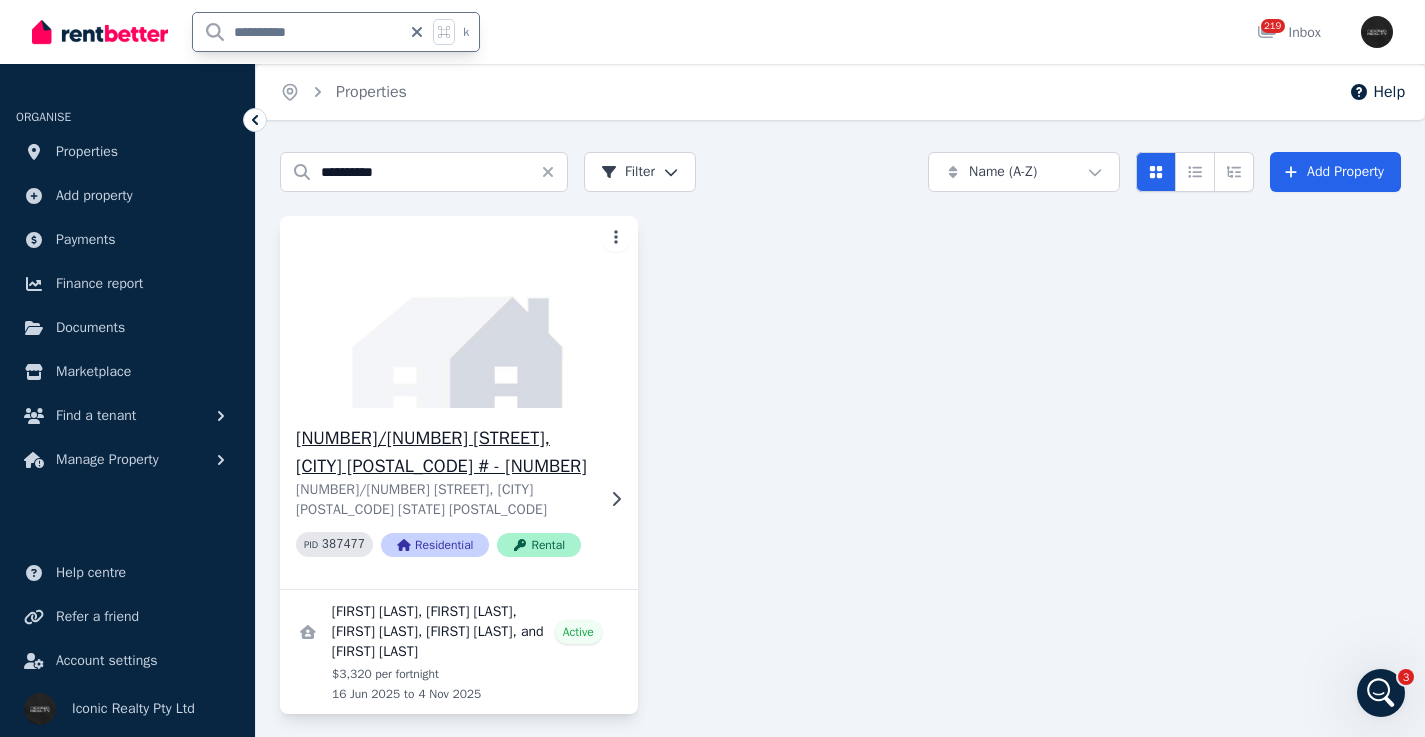 click 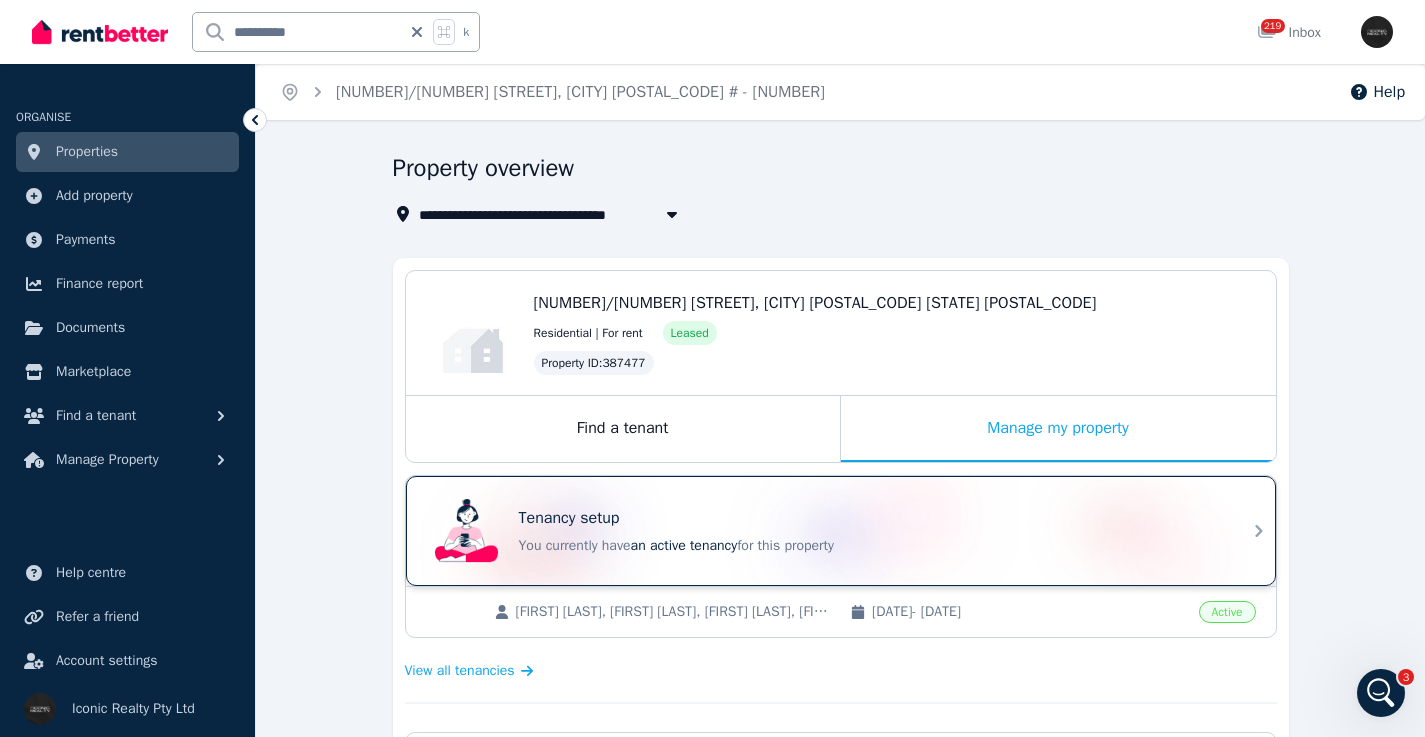 click on "Tenancy setup You currently have  an active tenancy  for this property" at bounding box center (841, 531) 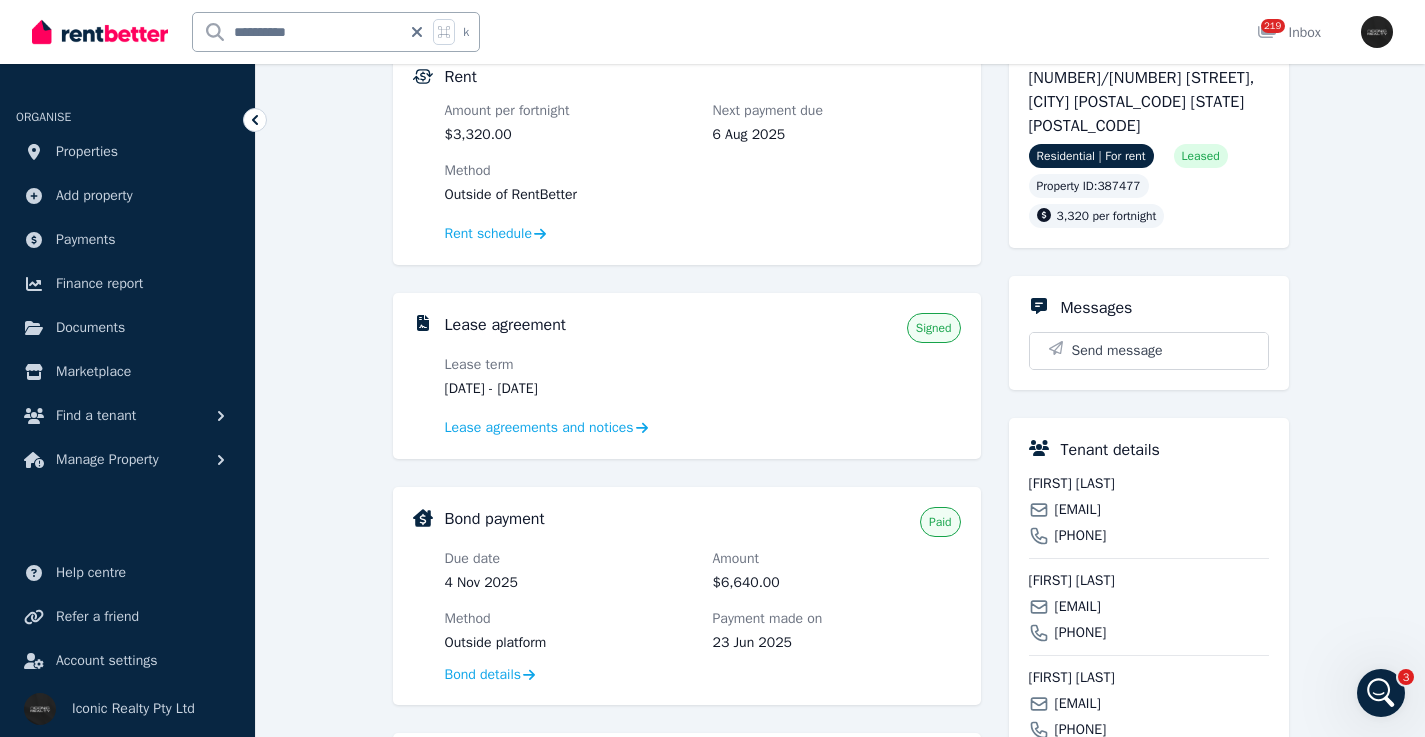 scroll, scrollTop: 577, scrollLeft: 0, axis: vertical 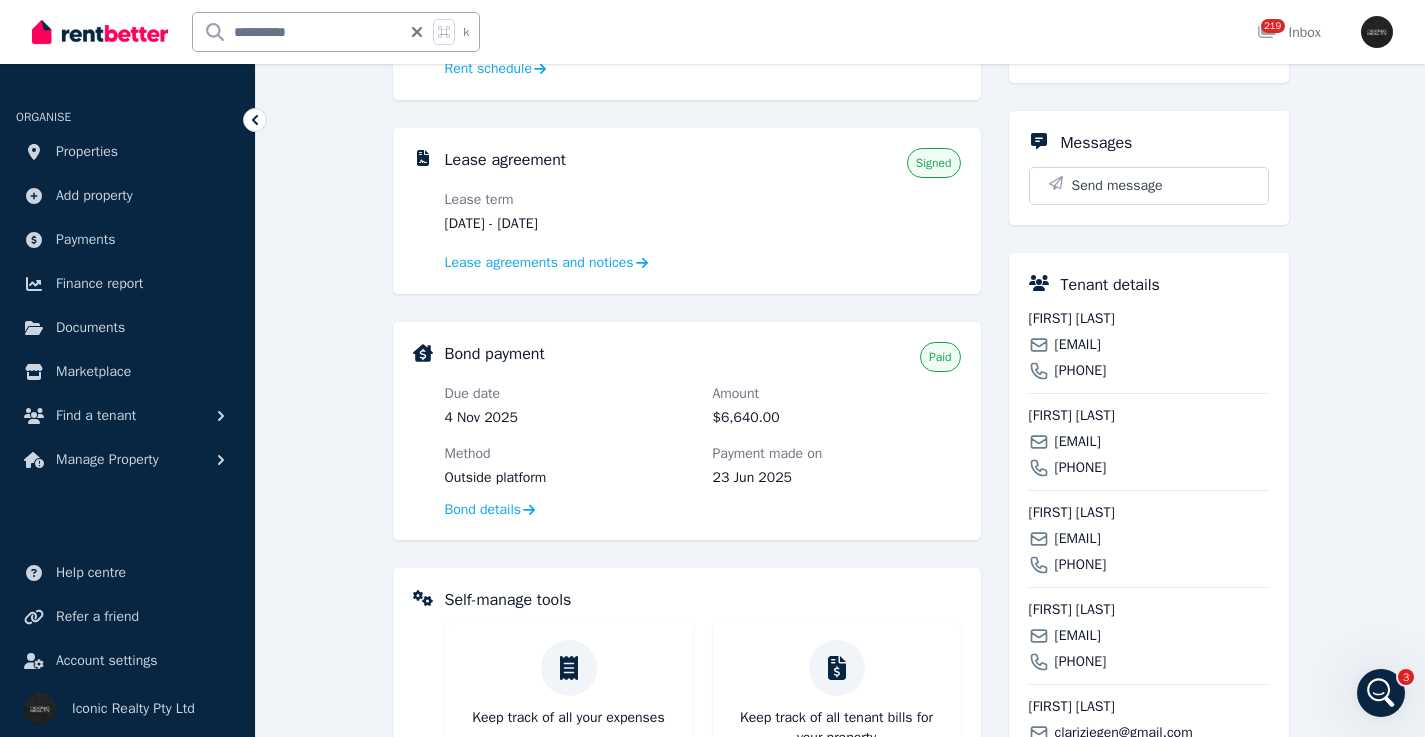 click on "[EMAIL]" at bounding box center (1078, 345) 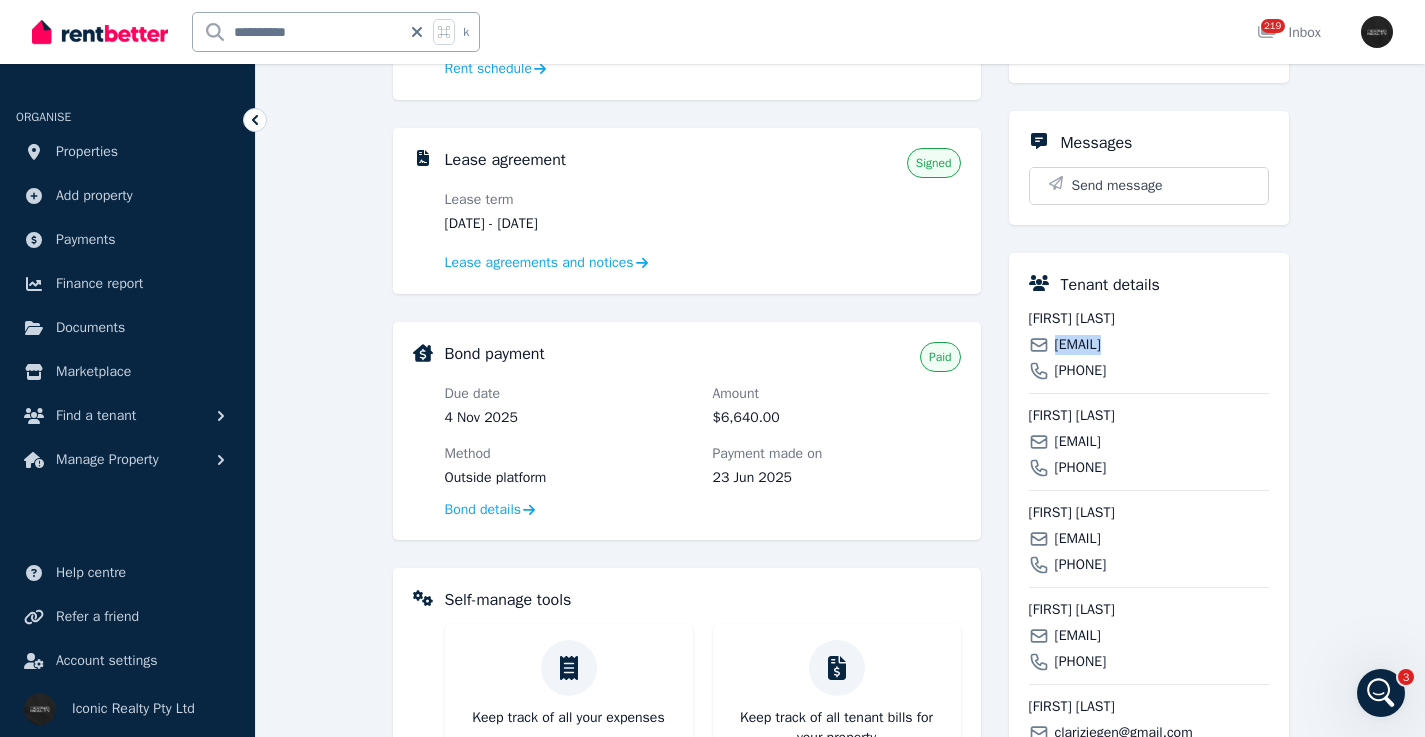 click on "[EMAIL]" at bounding box center [1078, 345] 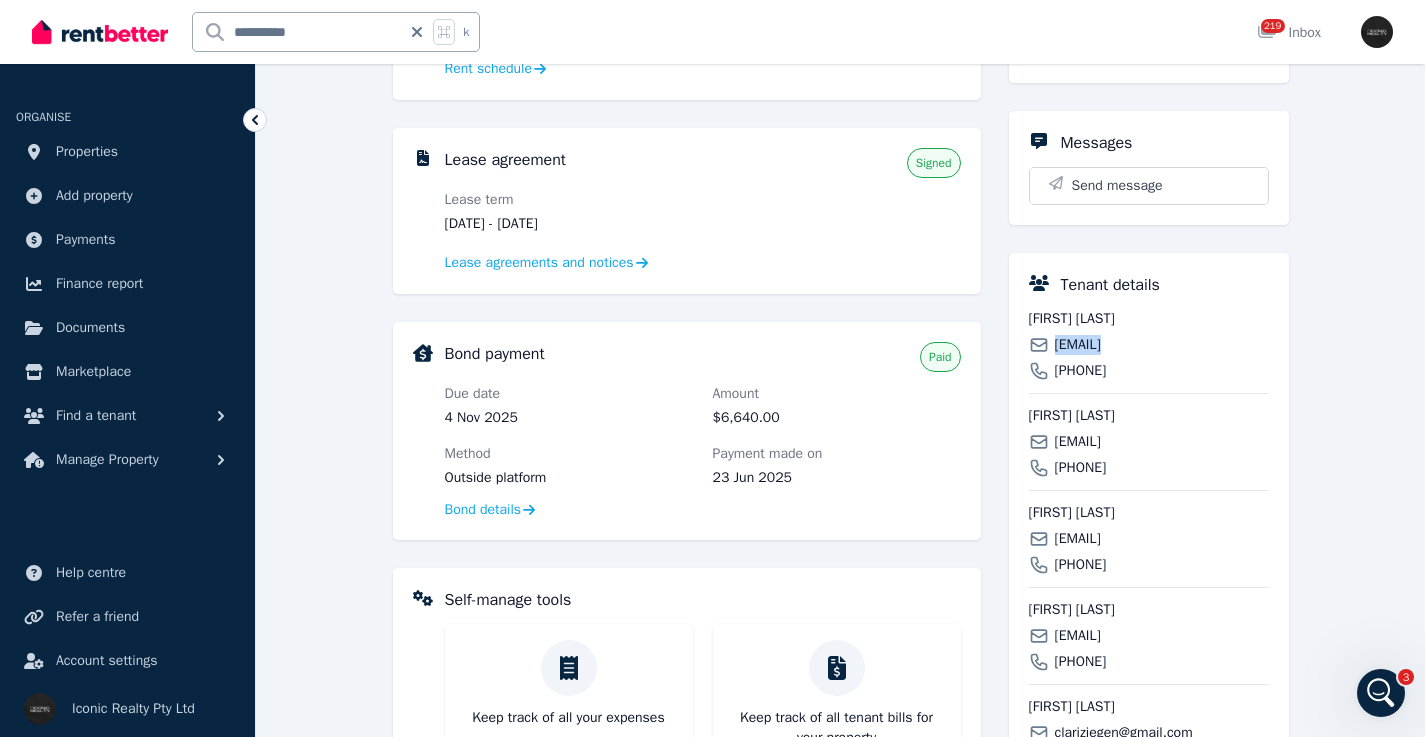 click on "[EMAIL]" at bounding box center (1078, 442) 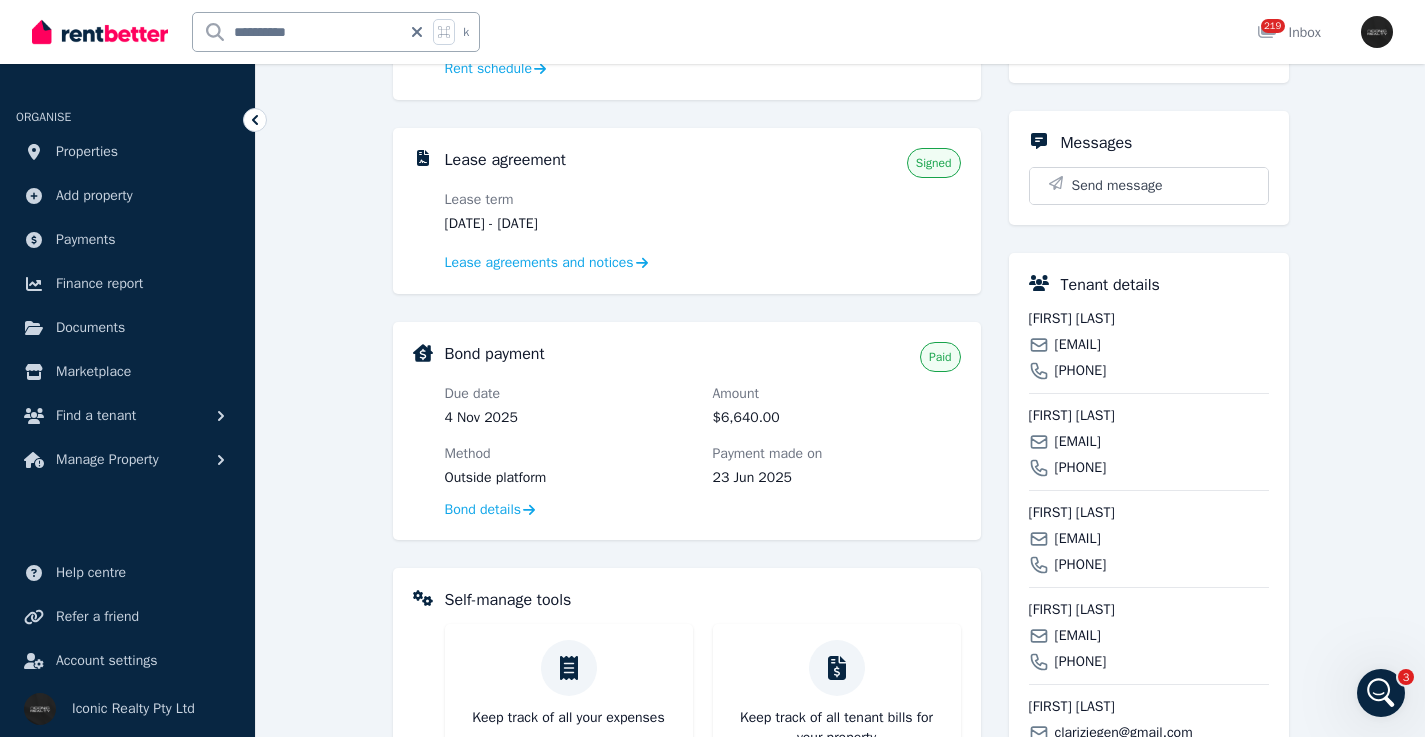 click on "[EMAIL]" at bounding box center (1078, 442) 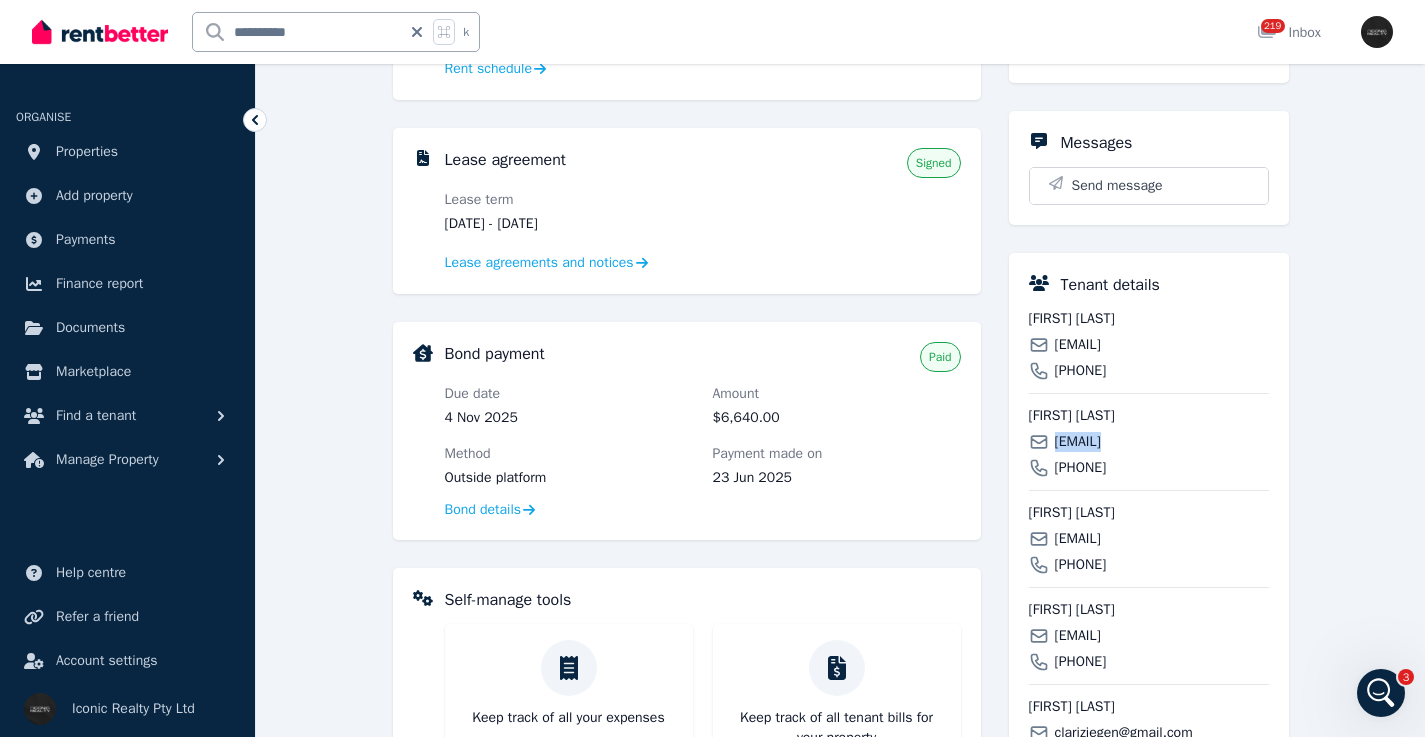 click on "[EMAIL]" at bounding box center (1078, 442) 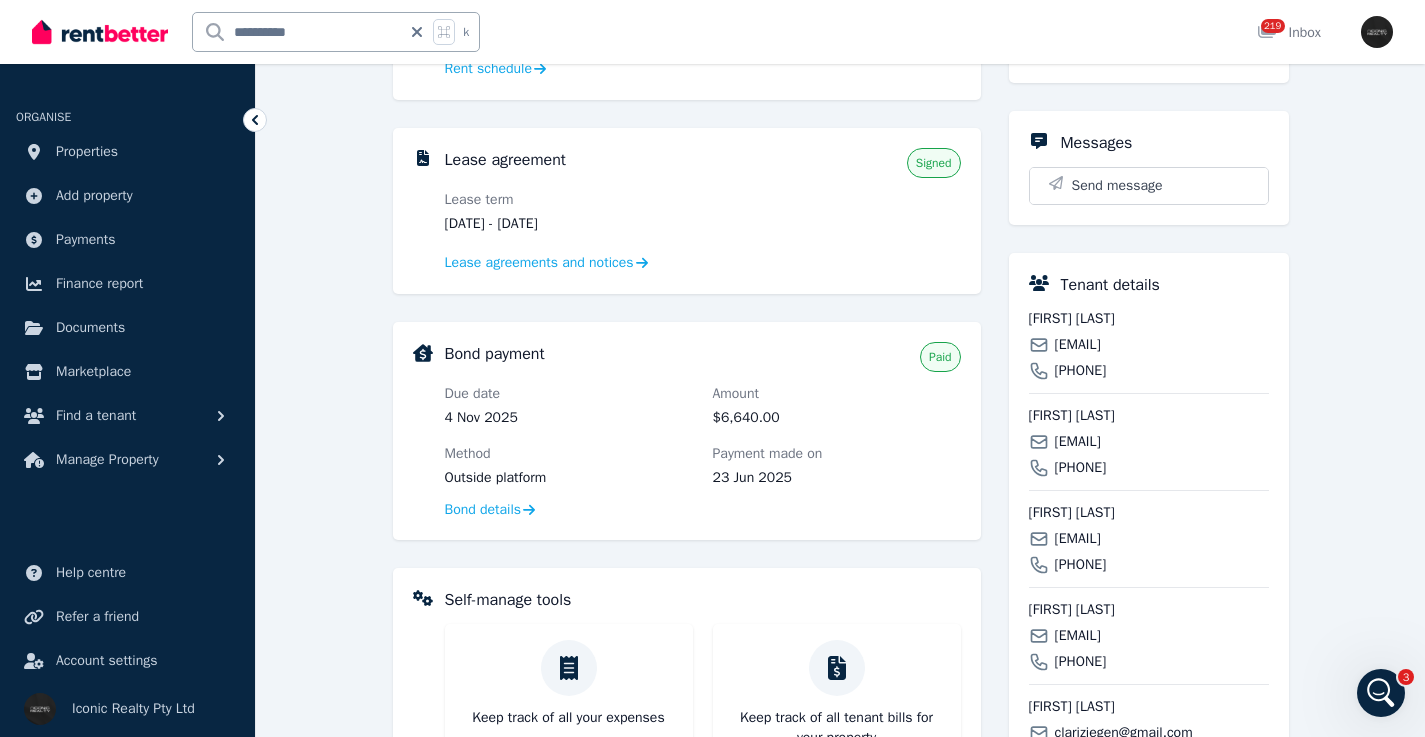 click on "[EMAIL]" at bounding box center [1078, 539] 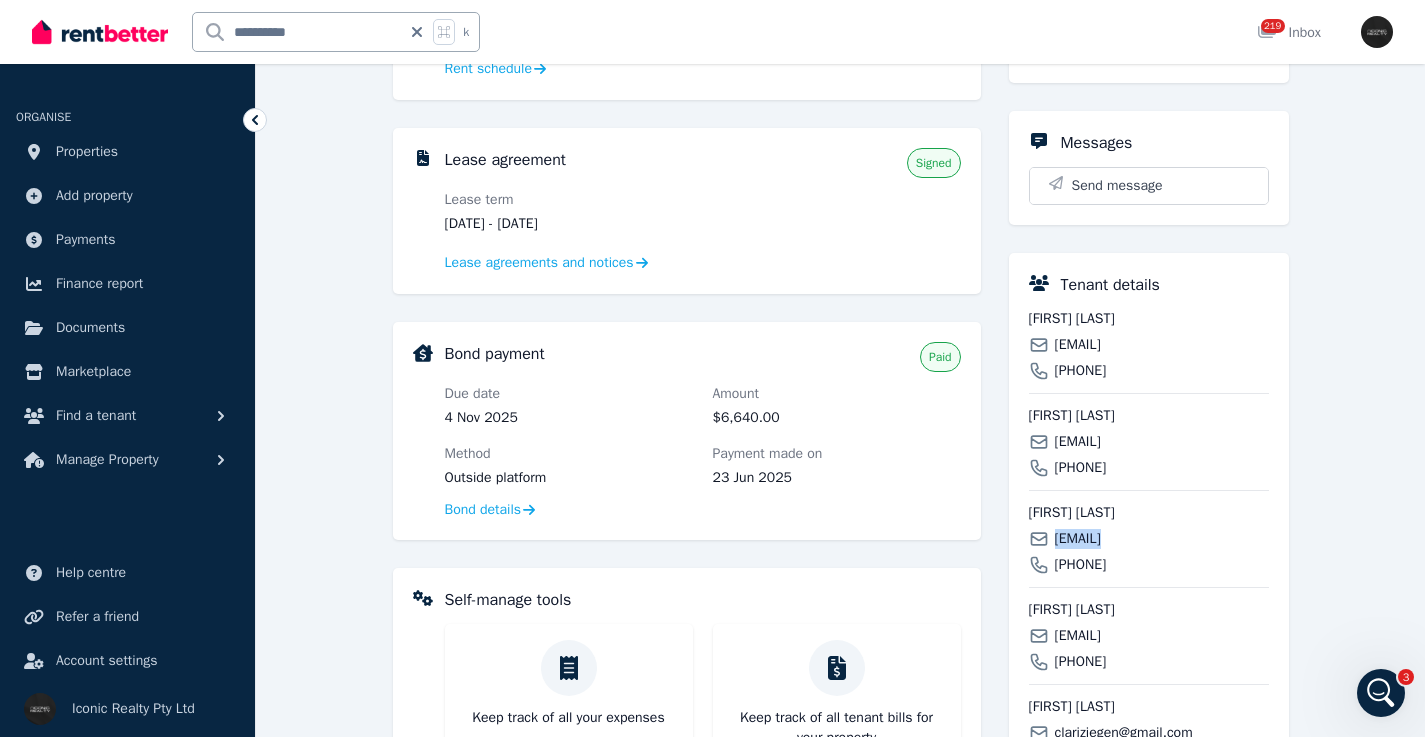 click on "[EMAIL]" at bounding box center (1078, 539) 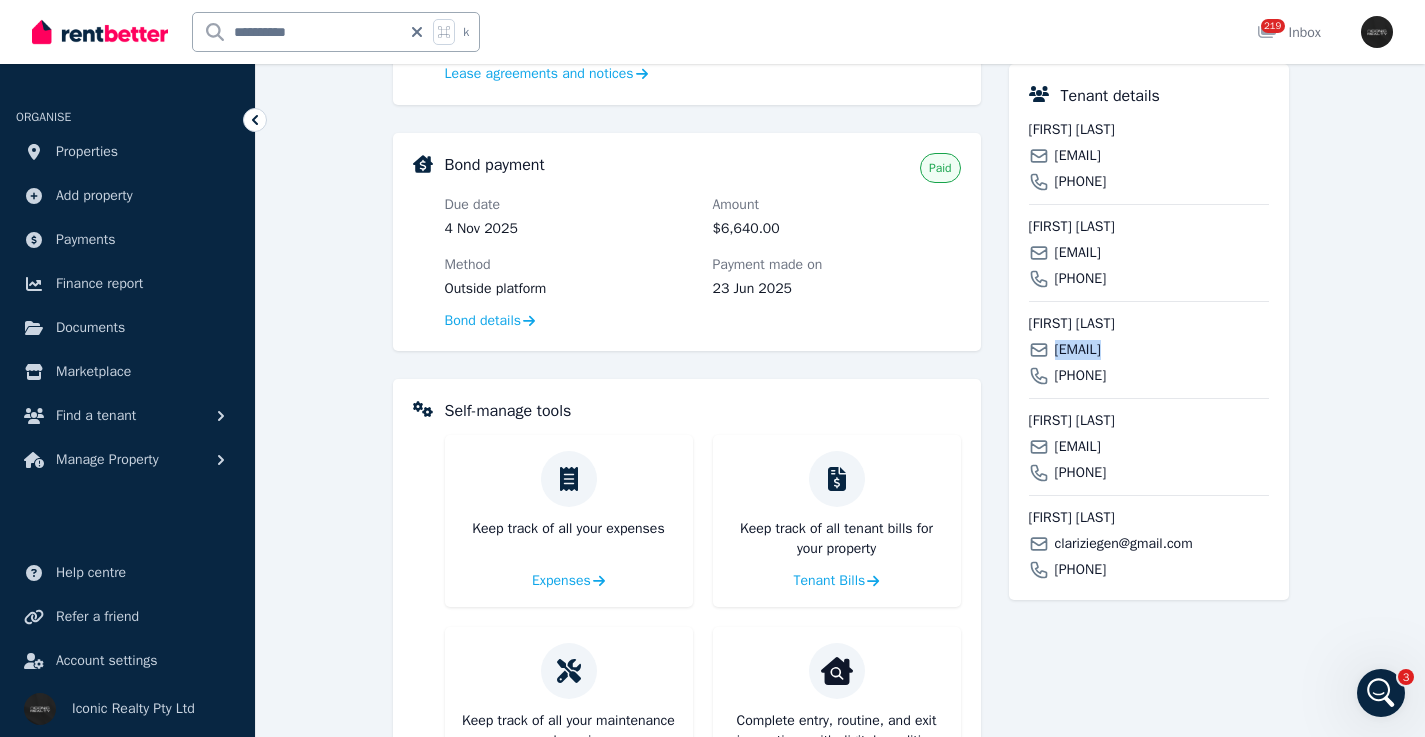 scroll, scrollTop: 810, scrollLeft: 0, axis: vertical 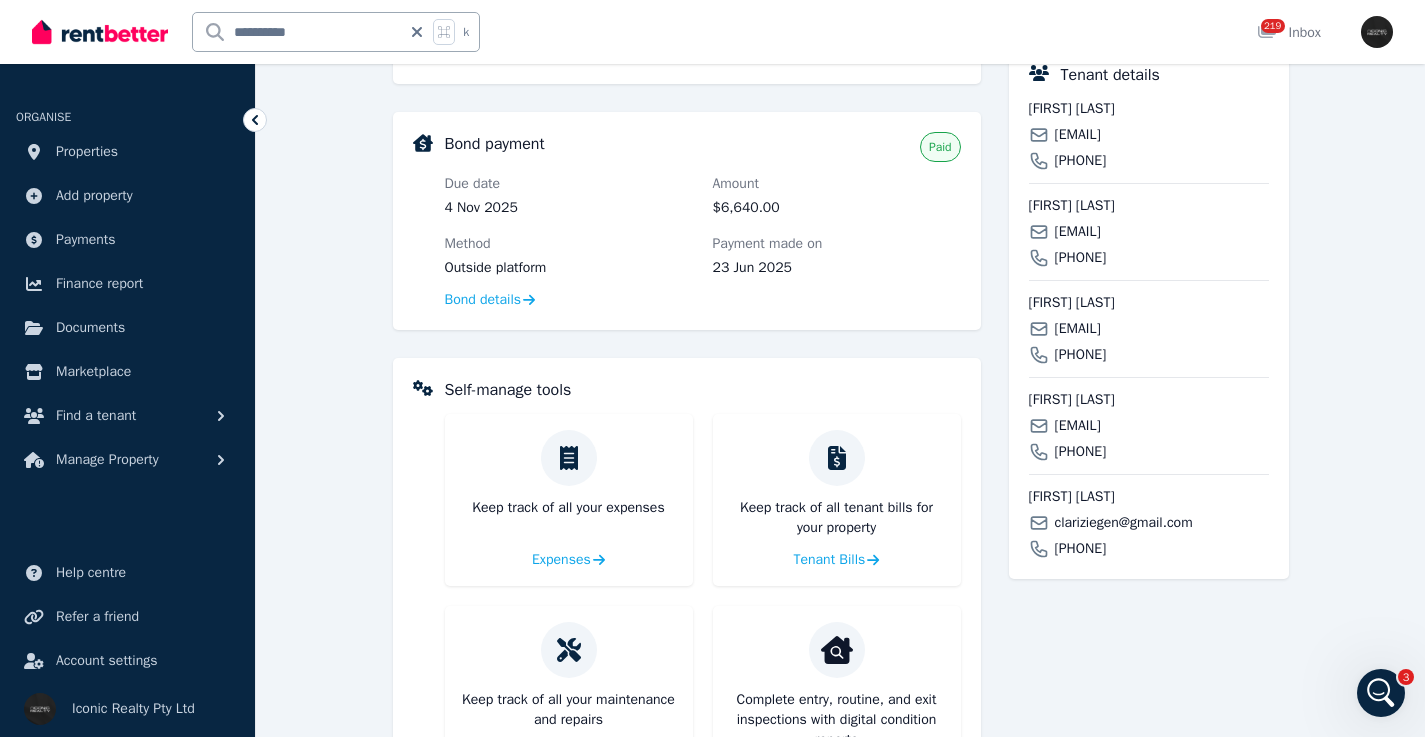click on "[EMAIL]" at bounding box center [1078, 426] 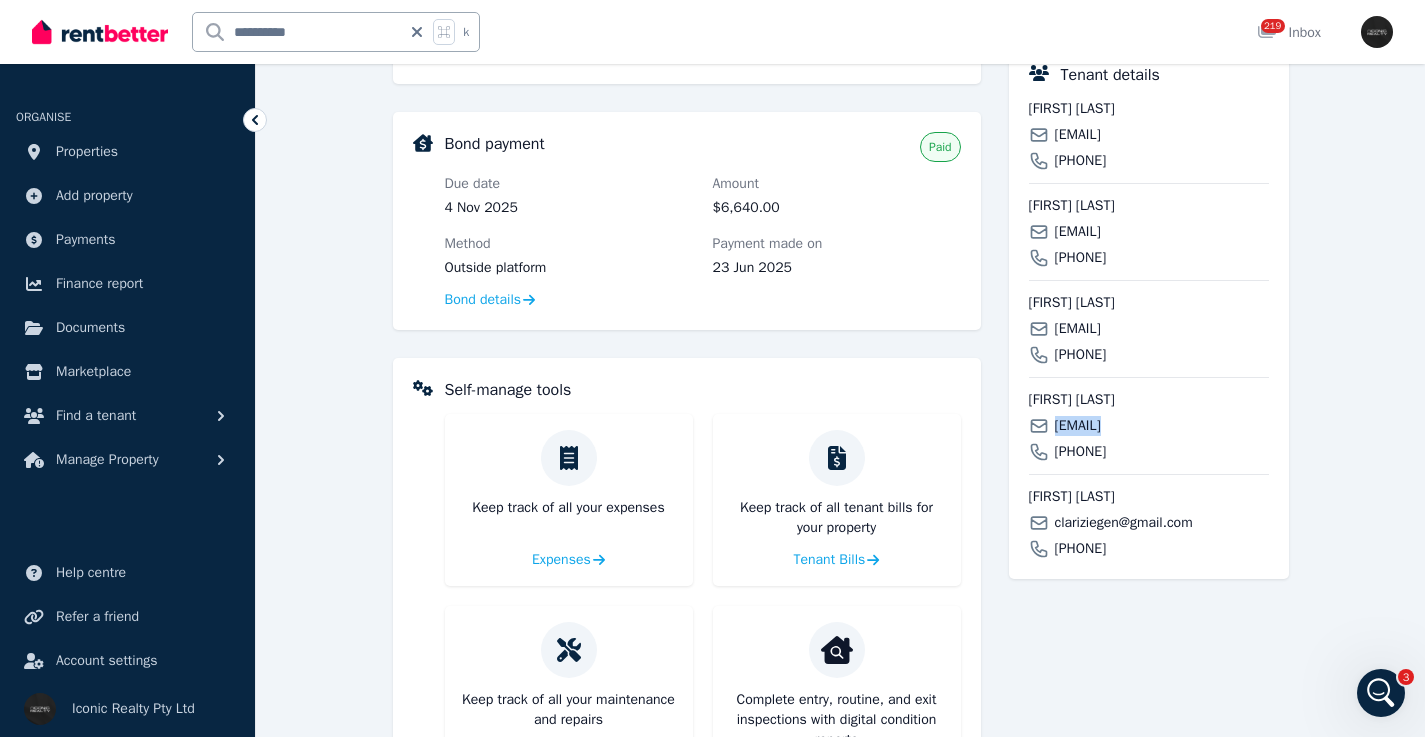 scroll, scrollTop: 634, scrollLeft: 0, axis: vertical 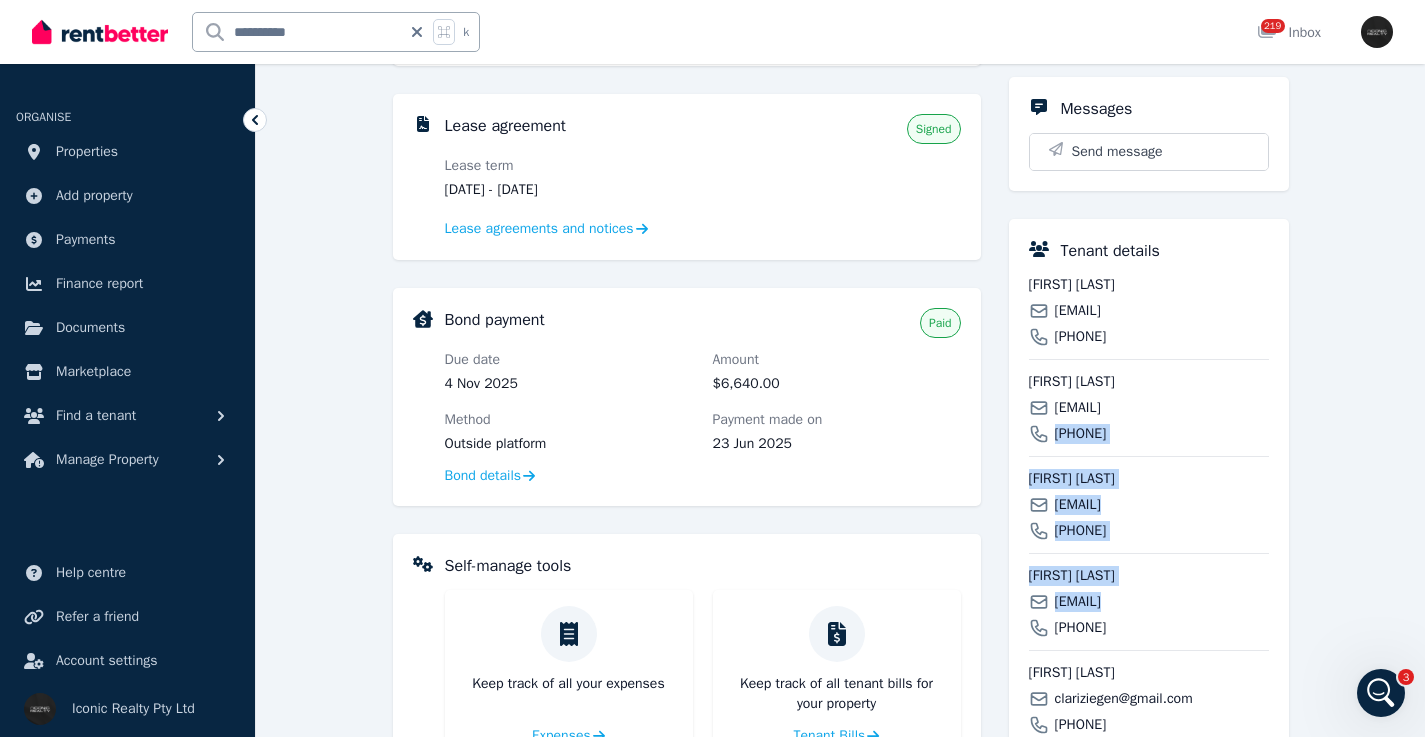 click on "[FIRST] [LAST] [EMAIL] [PHONE] [FIRST] [LAST] [EMAIL] [PHONE] [FIRST] [LAST] [EMAIL] [PHONE] [FIRST] [LAST] [EMAIL] [PHONE] [FIRST] [LAST] [EMAIL] [PHONE]" at bounding box center (1149, 505) 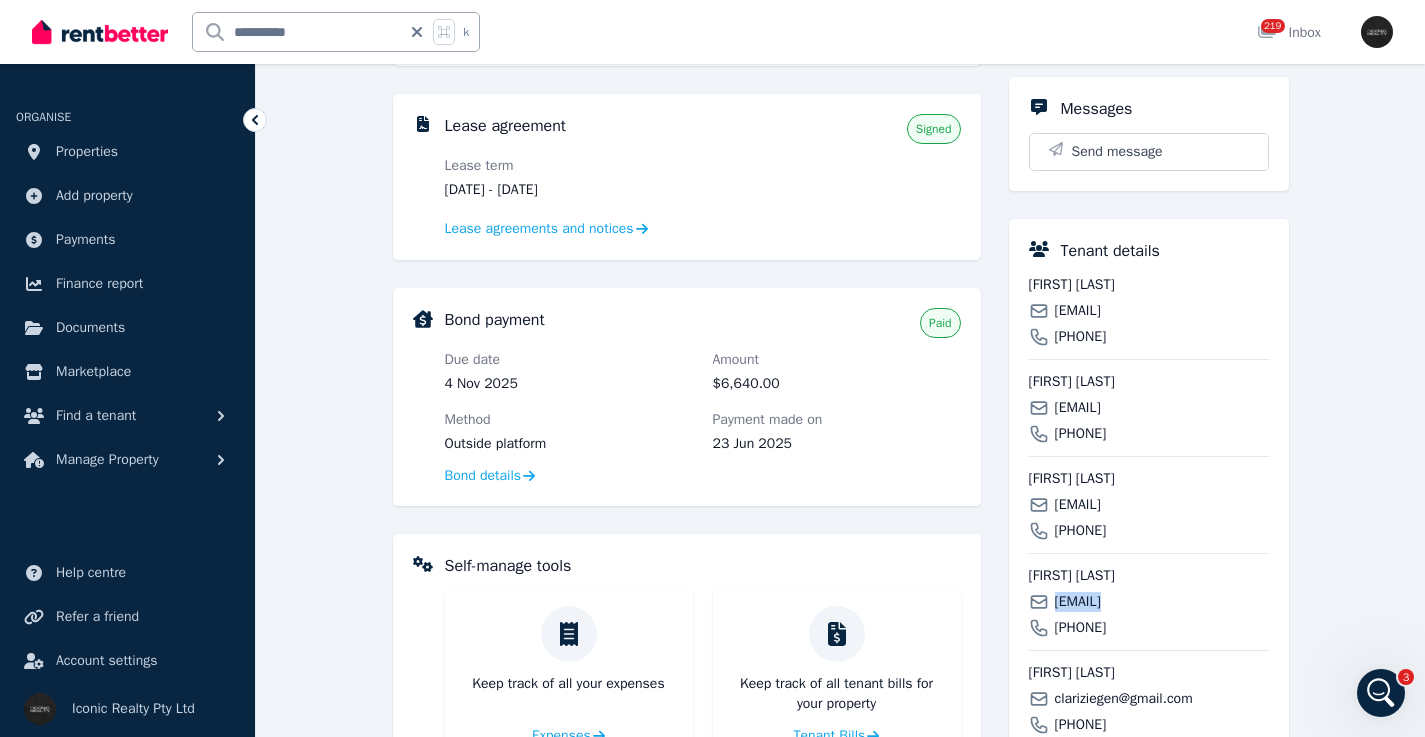 click on "[EMAIL]" at bounding box center (1078, 602) 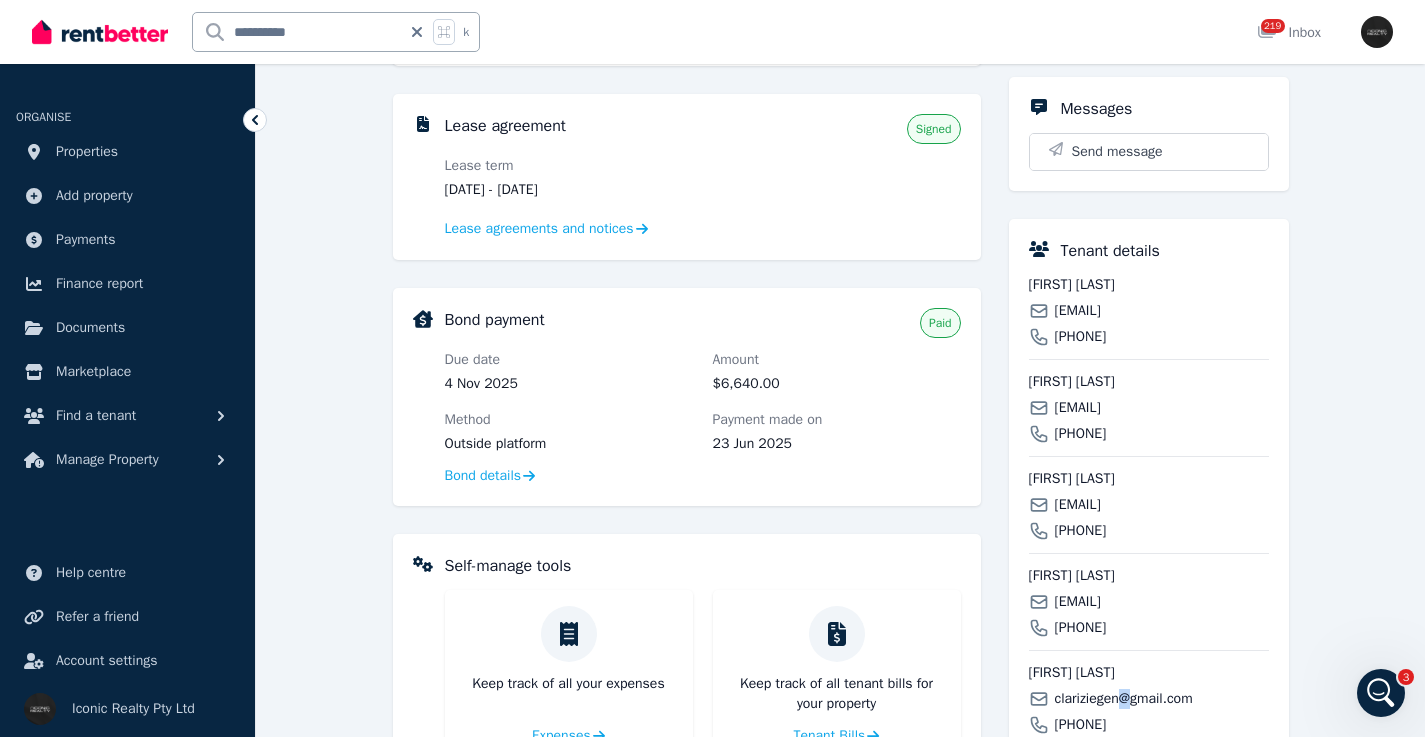 click on "clariziegen@gmail.com" at bounding box center [1124, 699] 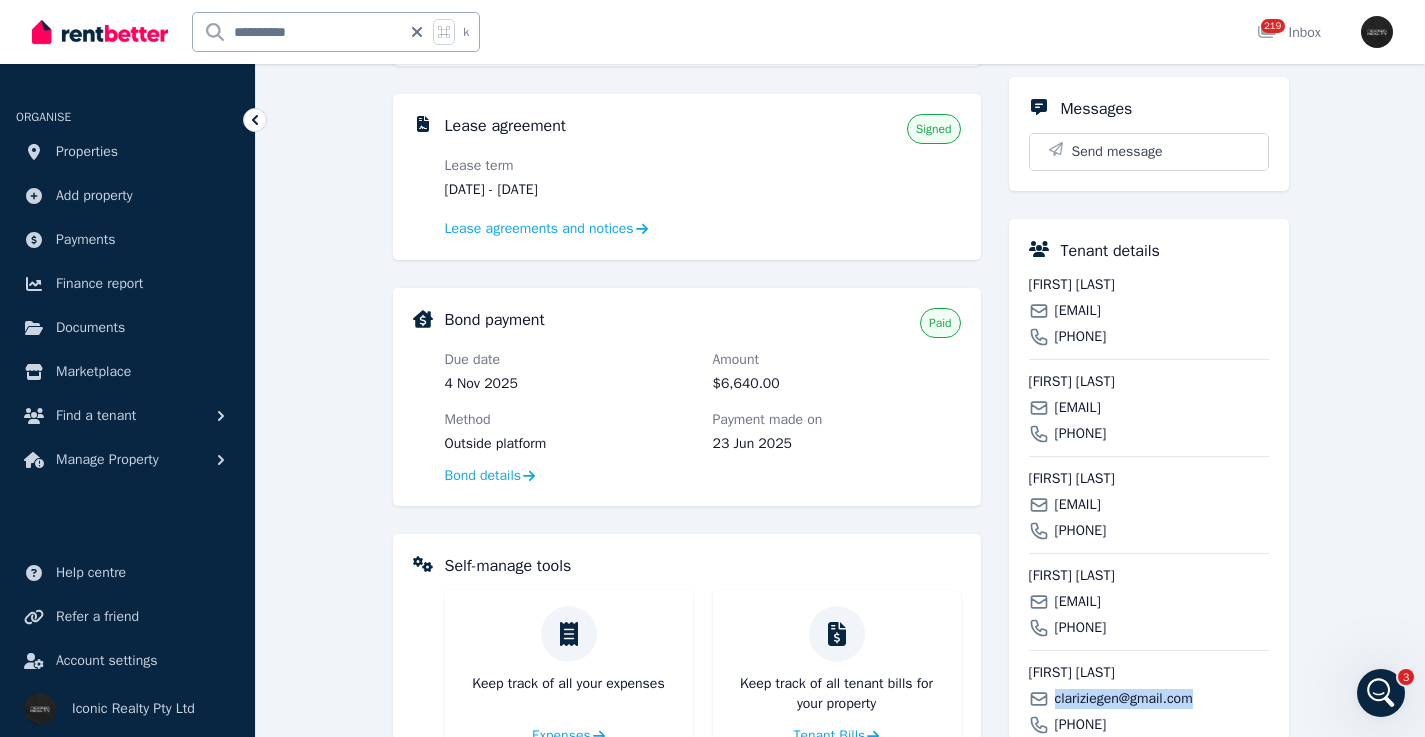 click on "clariziegen@gmail.com" at bounding box center [1124, 699] 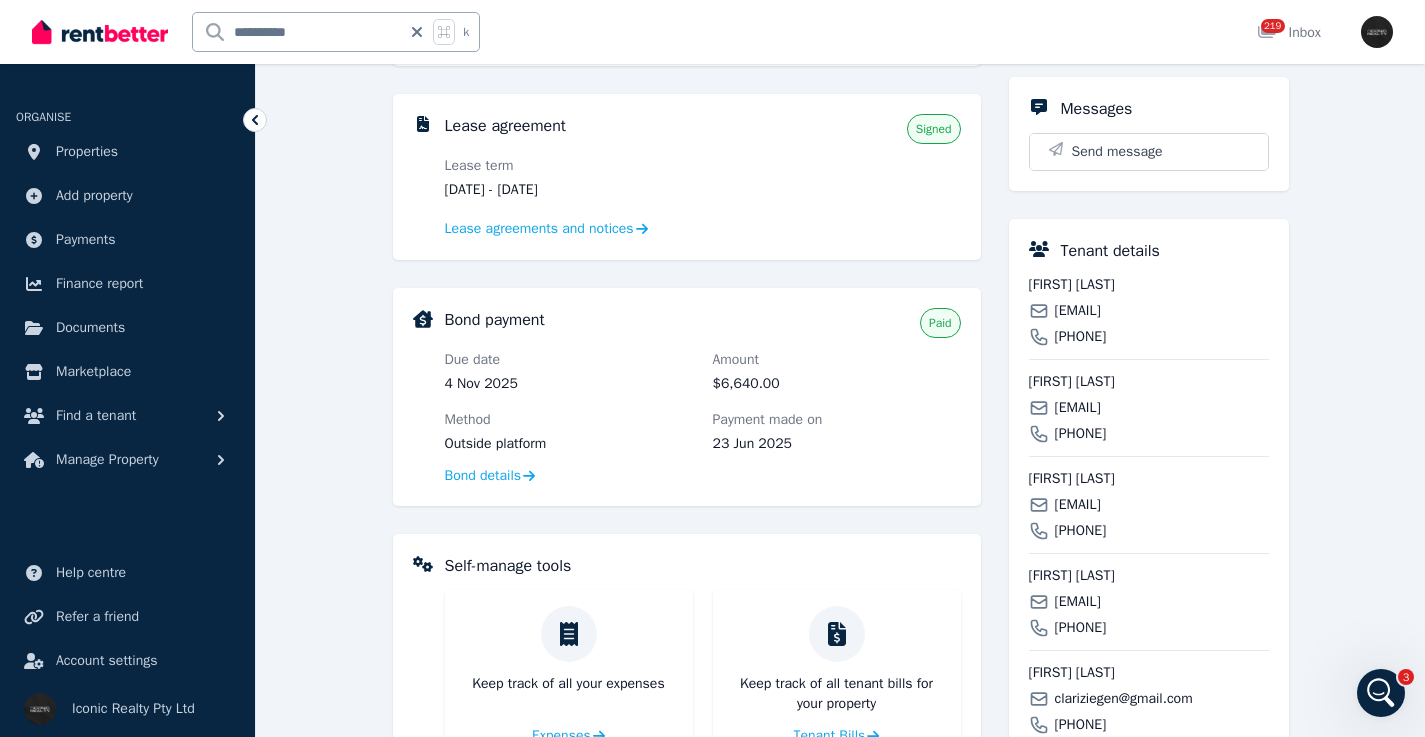 click on "[FIRST] [LAST]" at bounding box center [1149, 285] 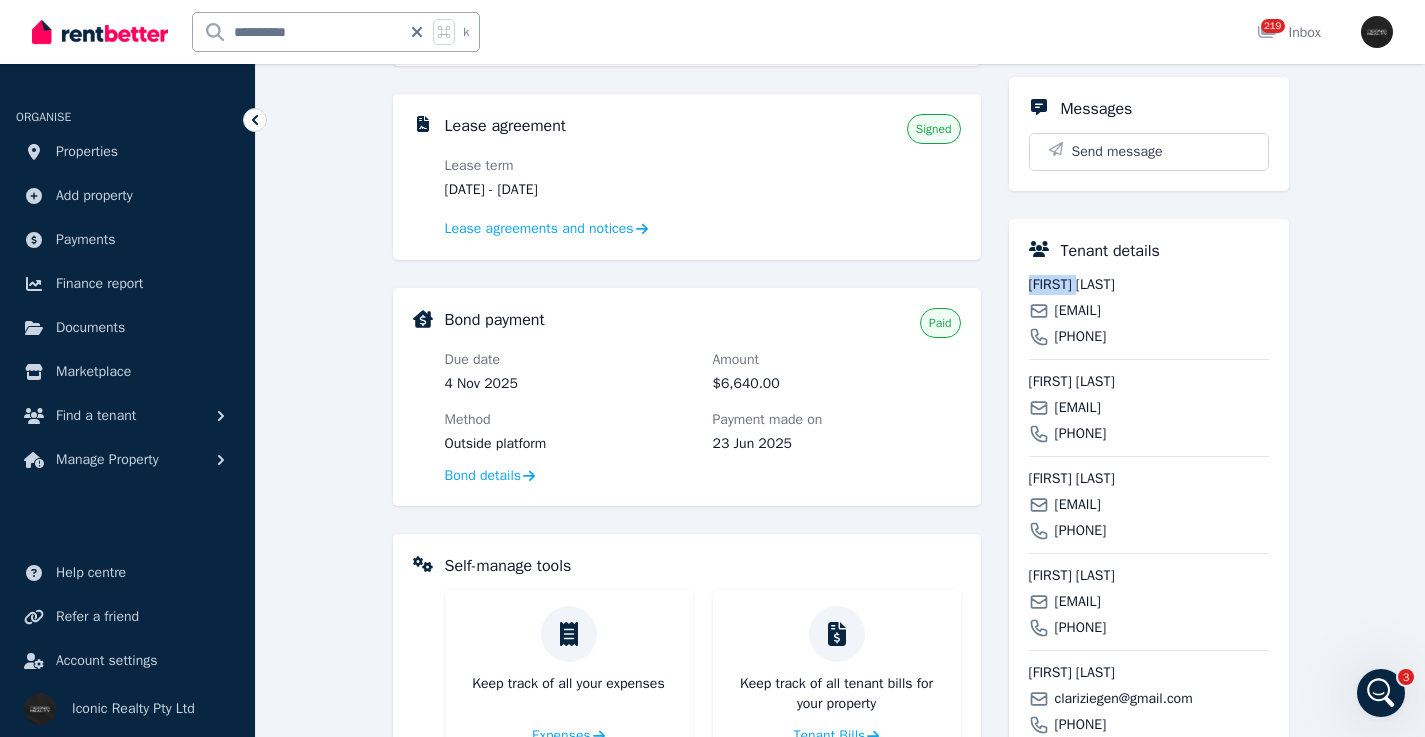click on "[FIRST] [LAST]" at bounding box center [1149, 285] 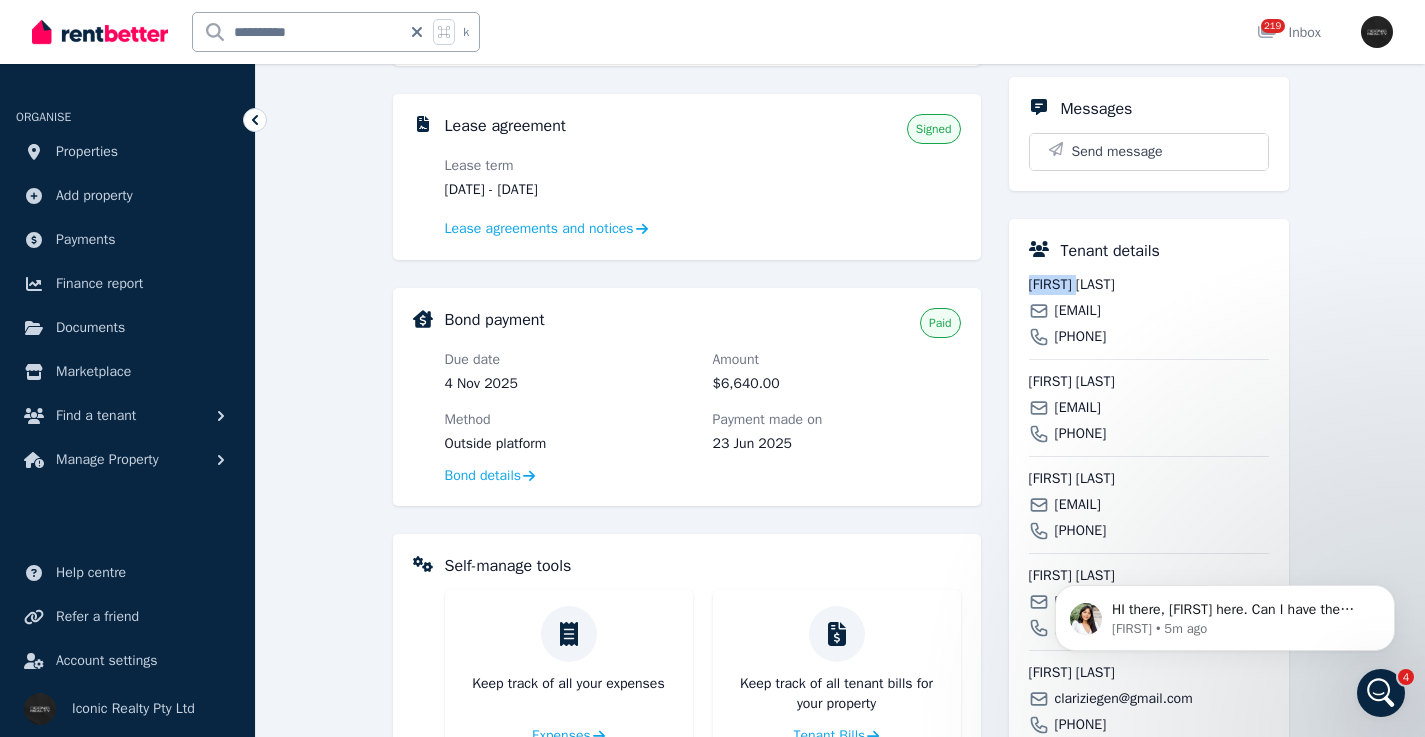 scroll, scrollTop: 0, scrollLeft: 0, axis: both 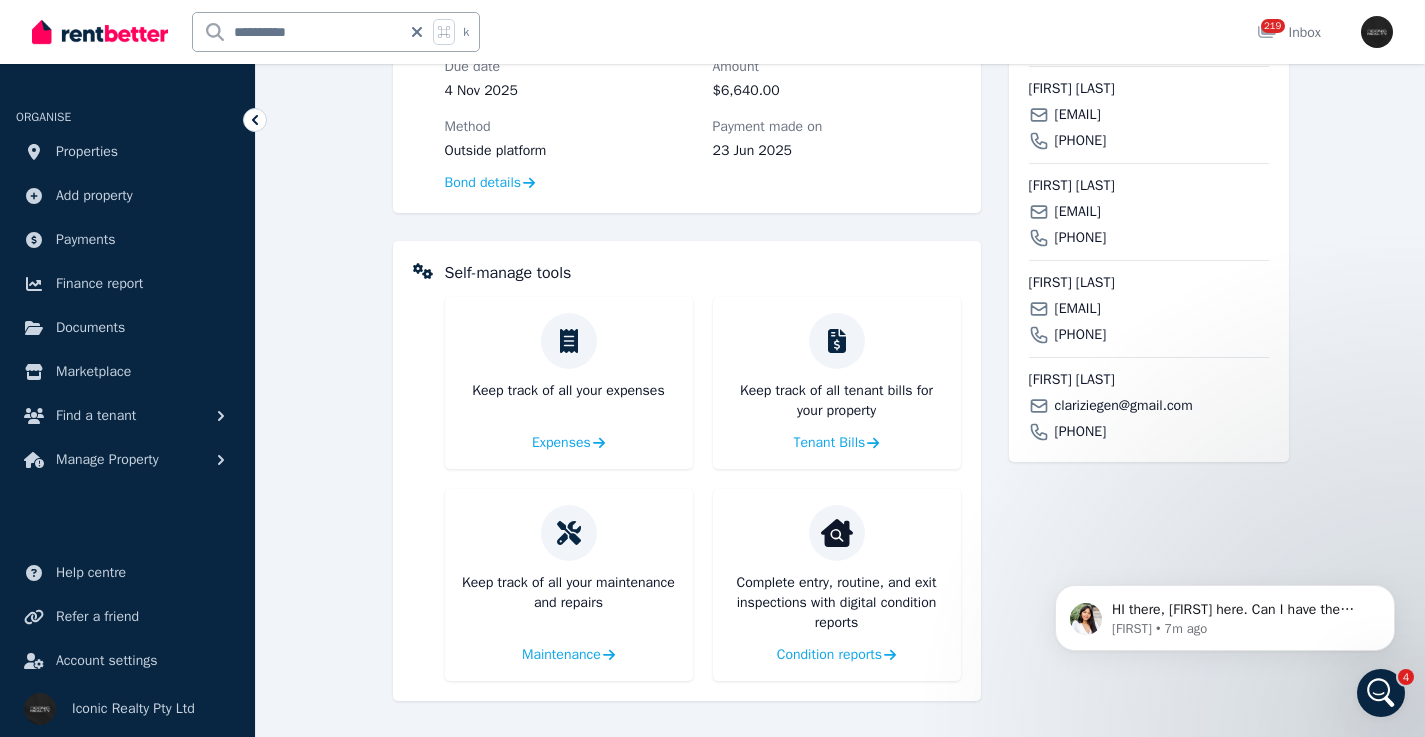 drag, startPoint x: 1418, startPoint y: 341, endPoint x: 23, endPoint y: 157, distance: 1407.0824 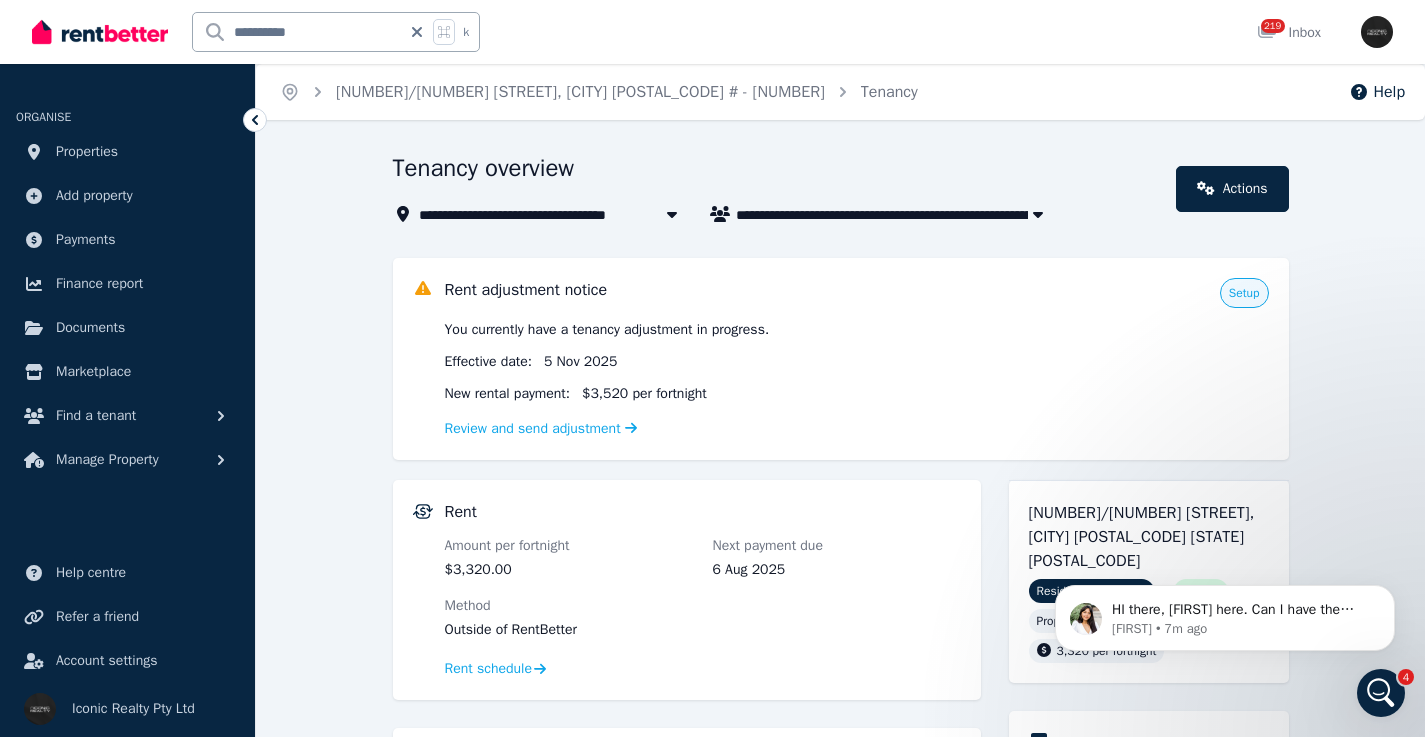 scroll, scrollTop: 16, scrollLeft: 0, axis: vertical 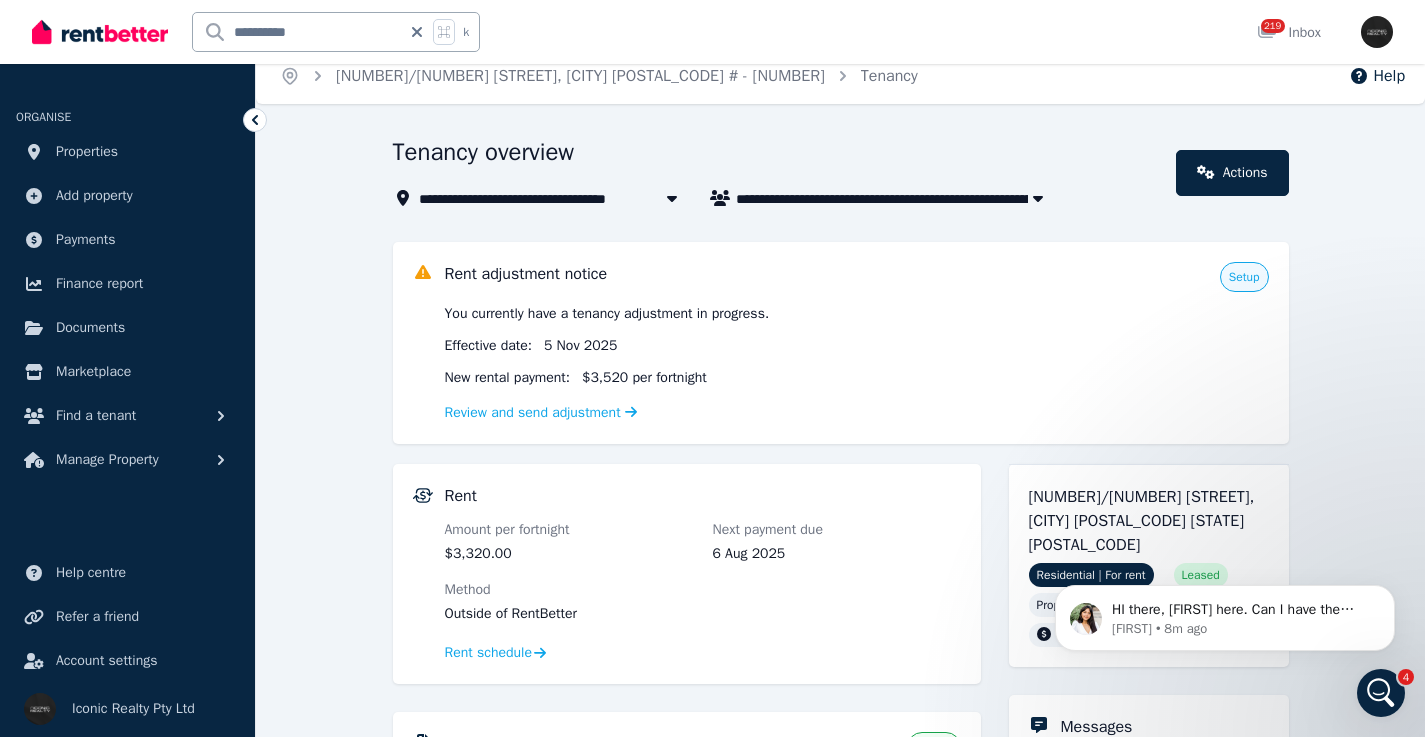 drag, startPoint x: 253, startPoint y: 38, endPoint x: 279, endPoint y: 63, distance: 36.069378 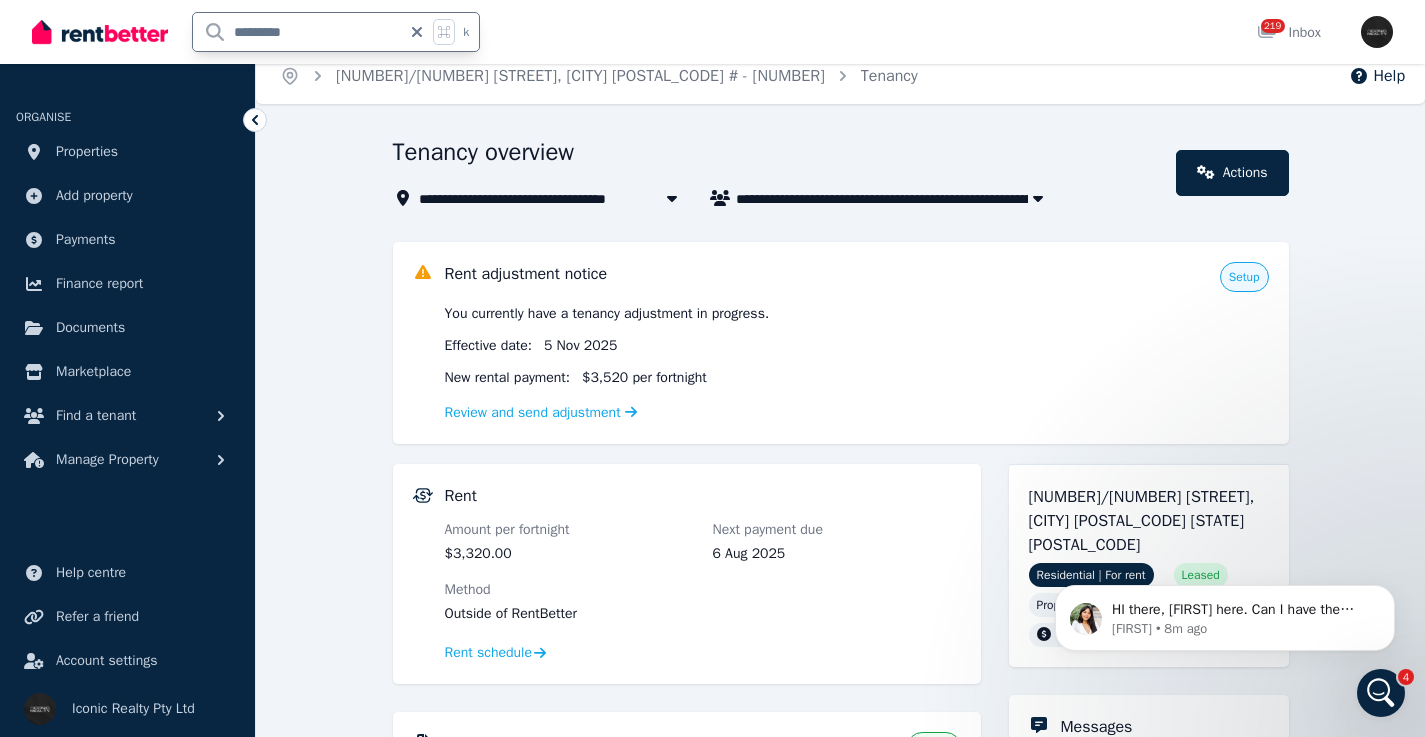 type on "**********" 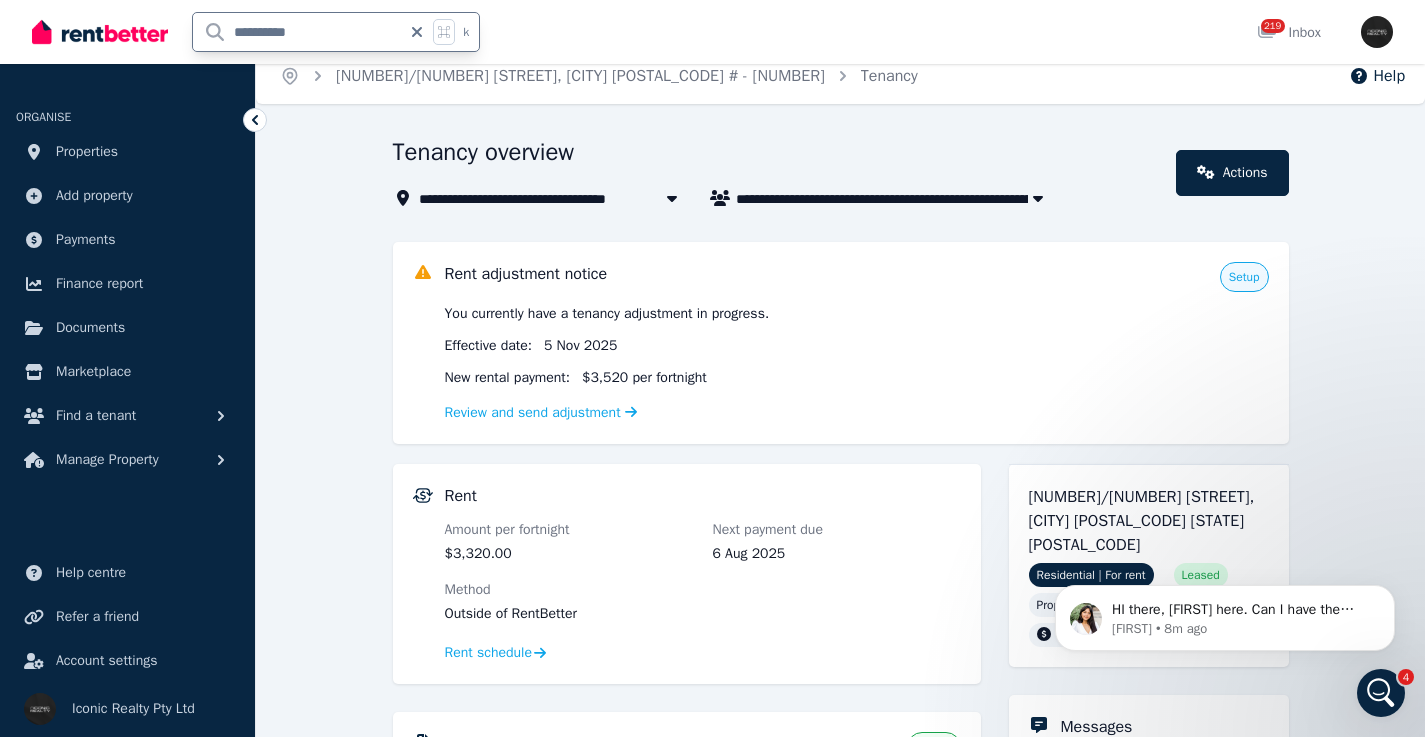 scroll, scrollTop: 0, scrollLeft: 0, axis: both 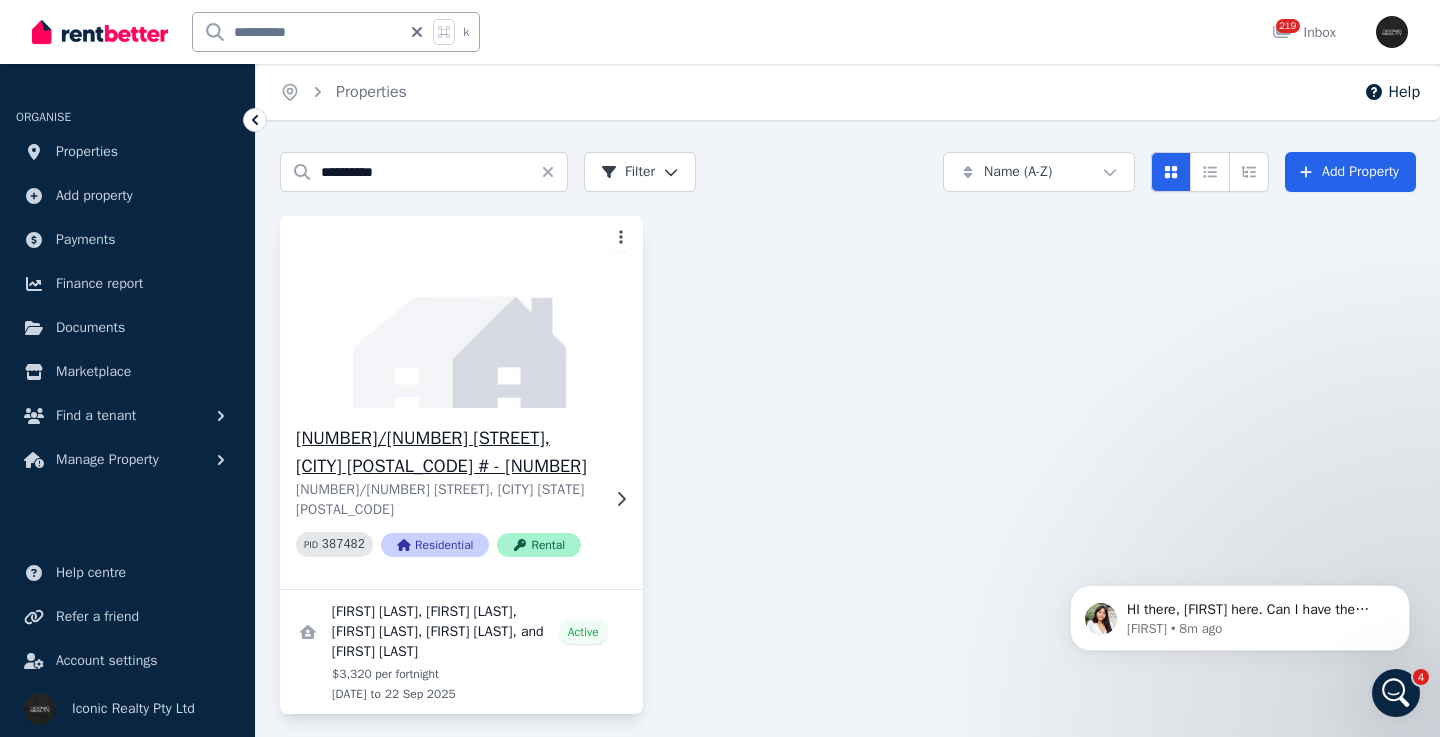 click 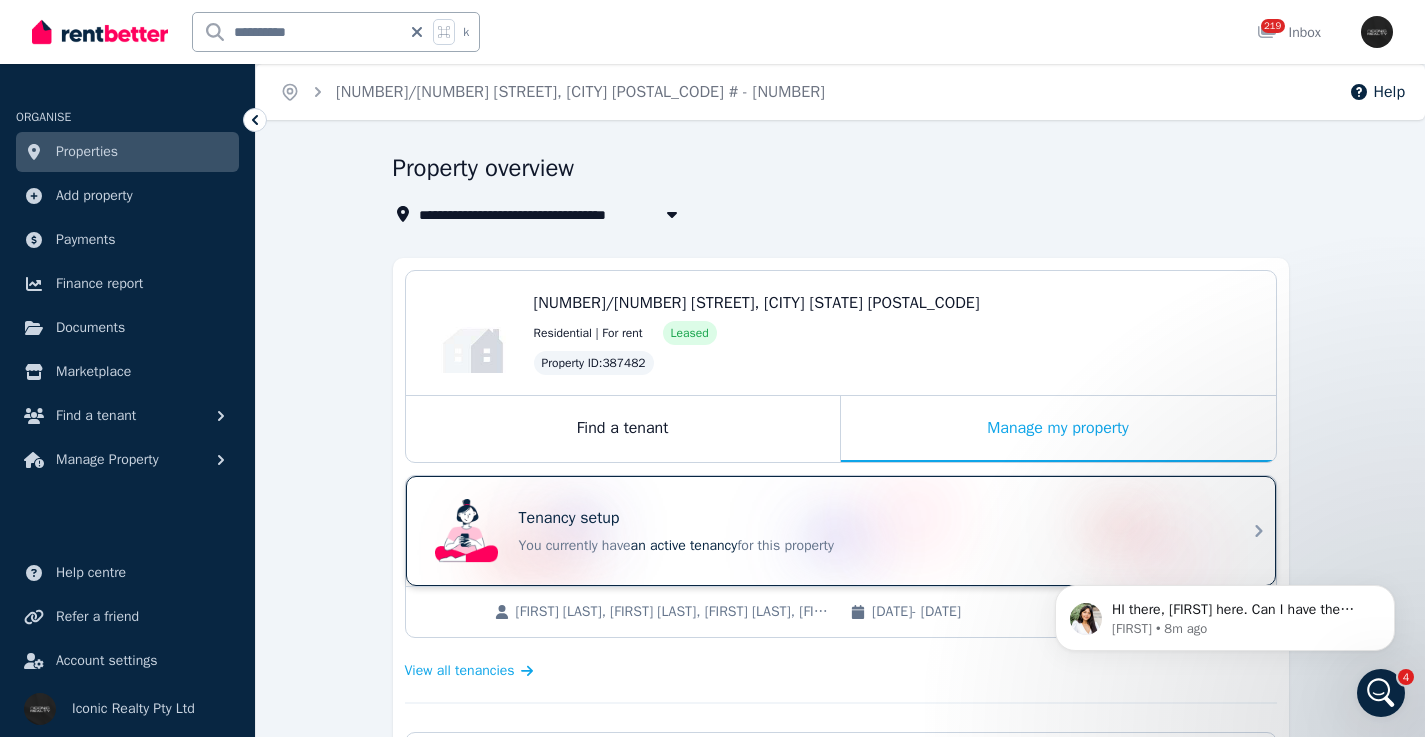 click on "Tenancy setup" at bounding box center [869, 518] 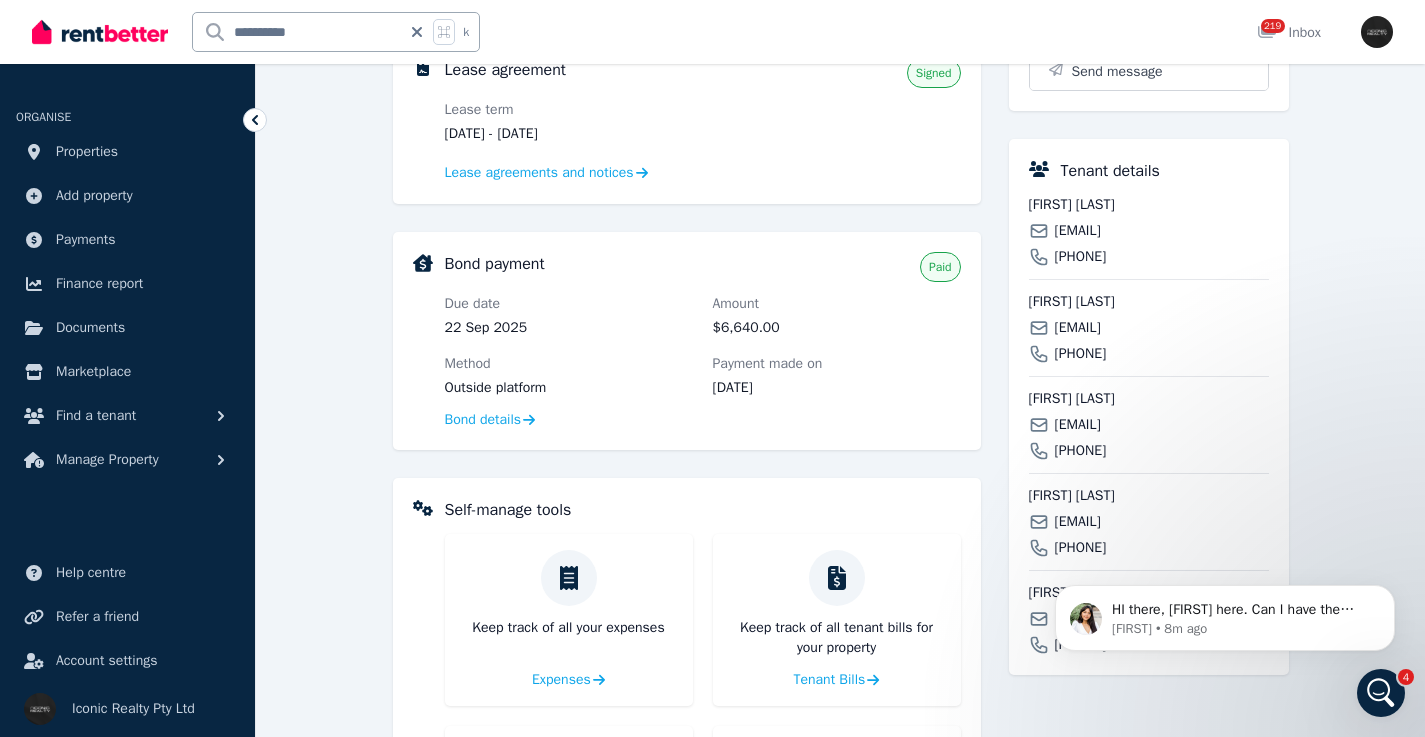 scroll, scrollTop: 490, scrollLeft: 0, axis: vertical 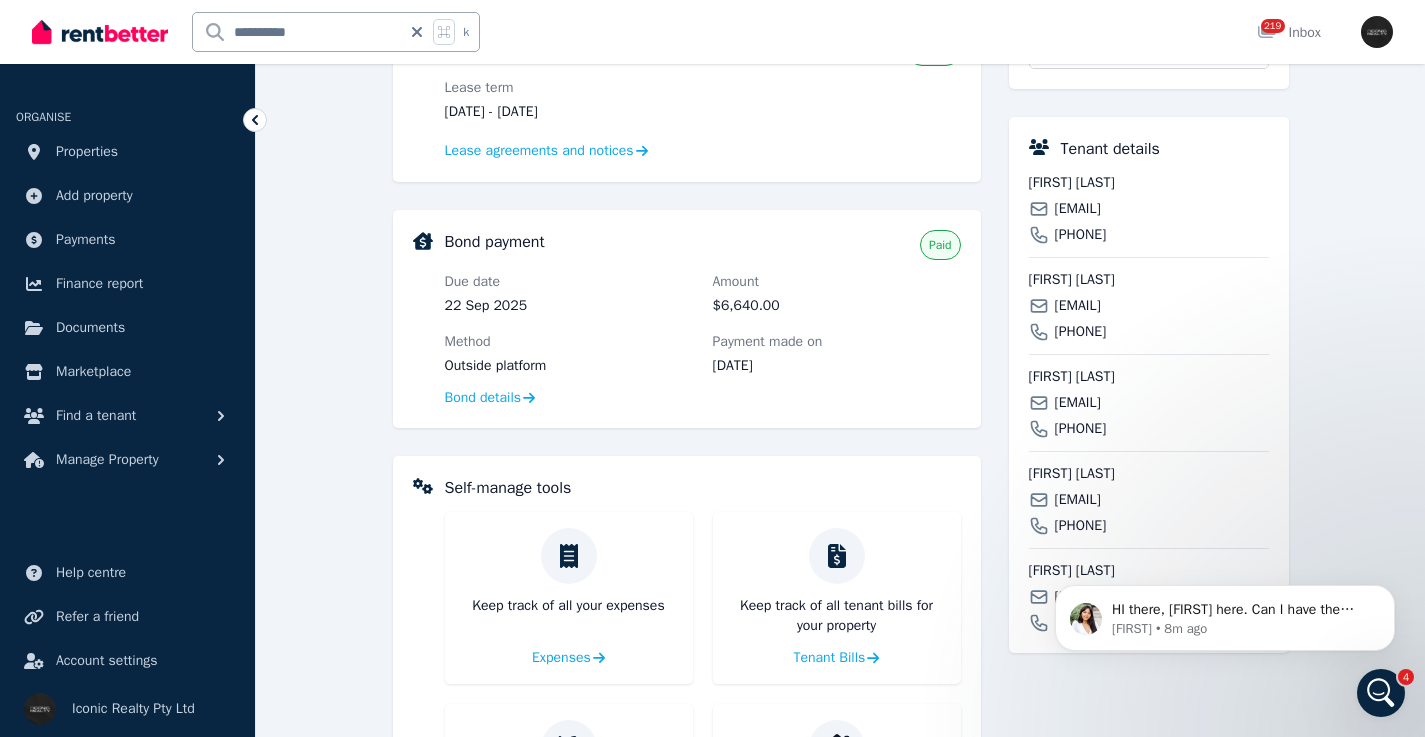 click on "[EMAIL]" at bounding box center (1078, 209) 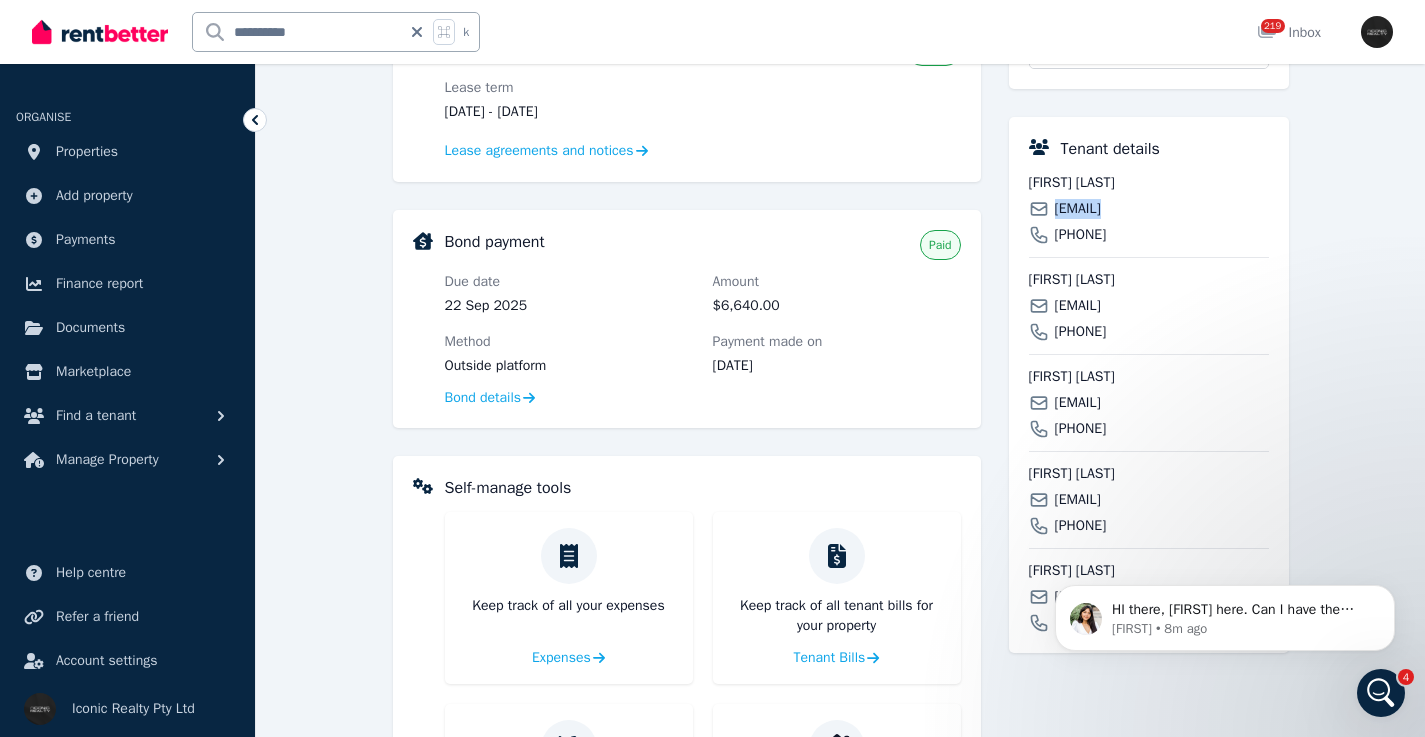 click on "[EMAIL]" at bounding box center (1078, 209) 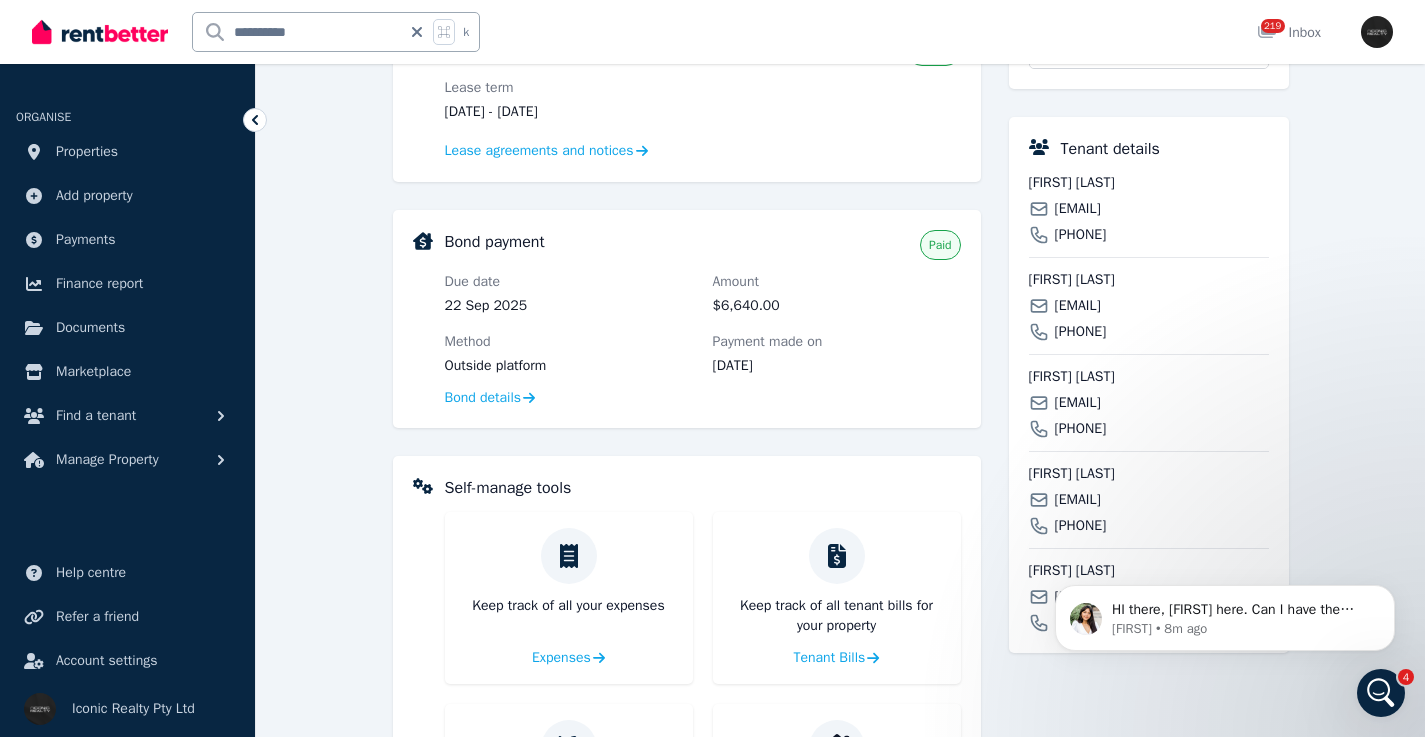click on "[EMAIL]" at bounding box center [1078, 306] 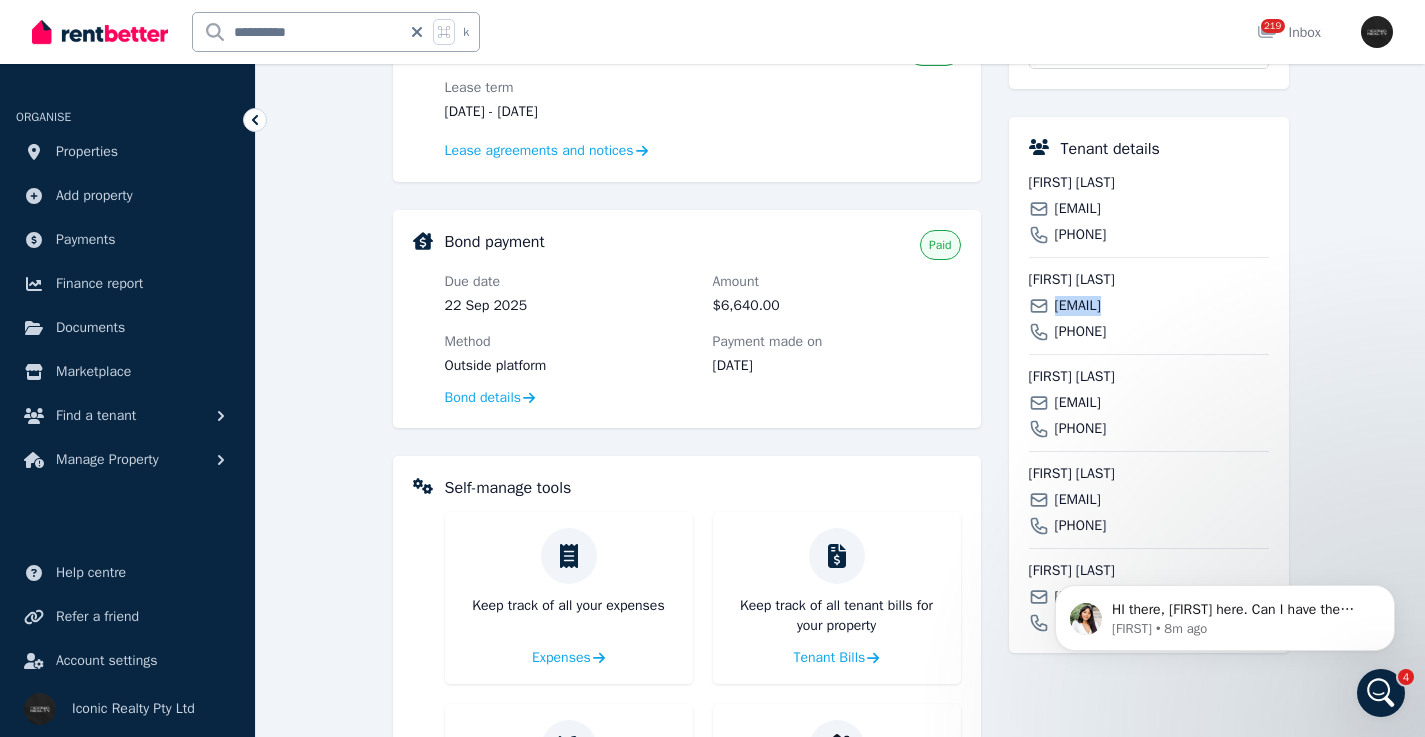 click on "[EMAIL]" at bounding box center [1078, 306] 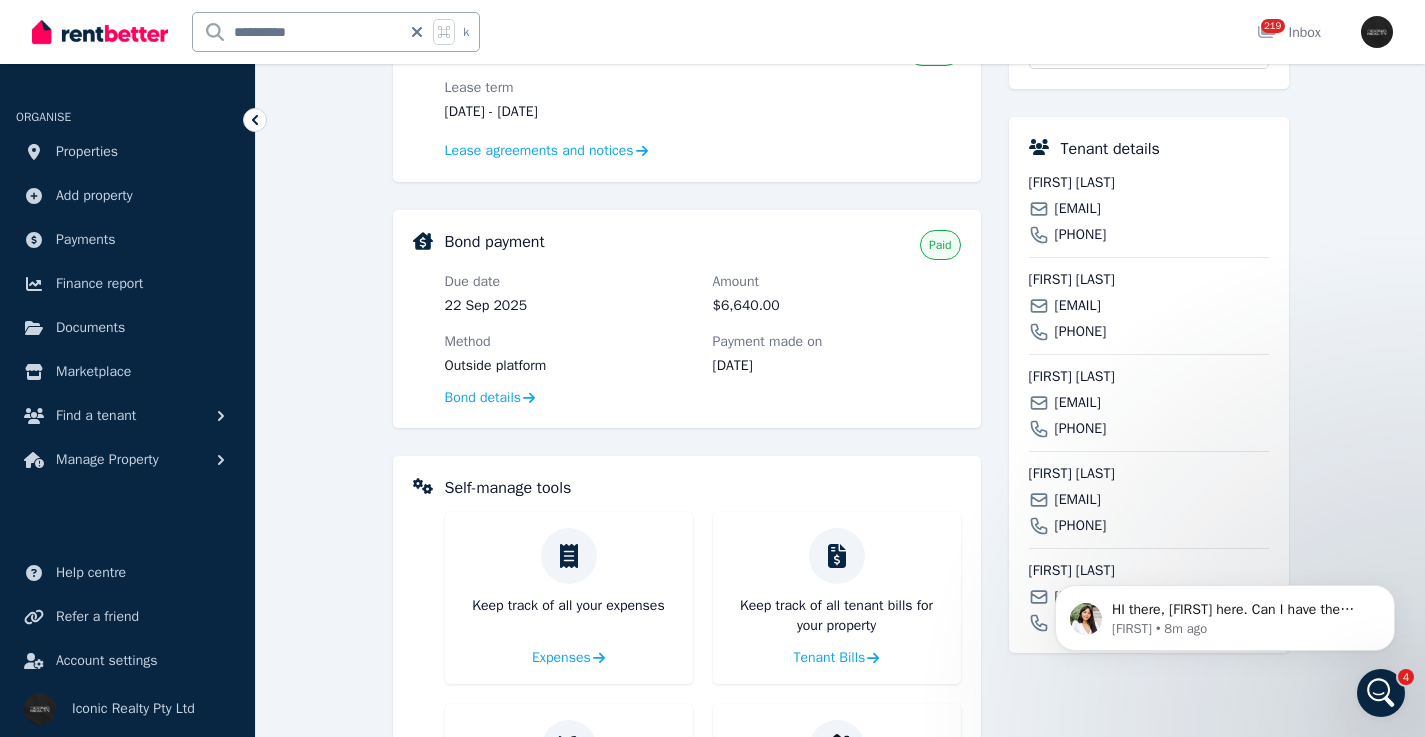 click on "[EMAIL]" at bounding box center [1078, 403] 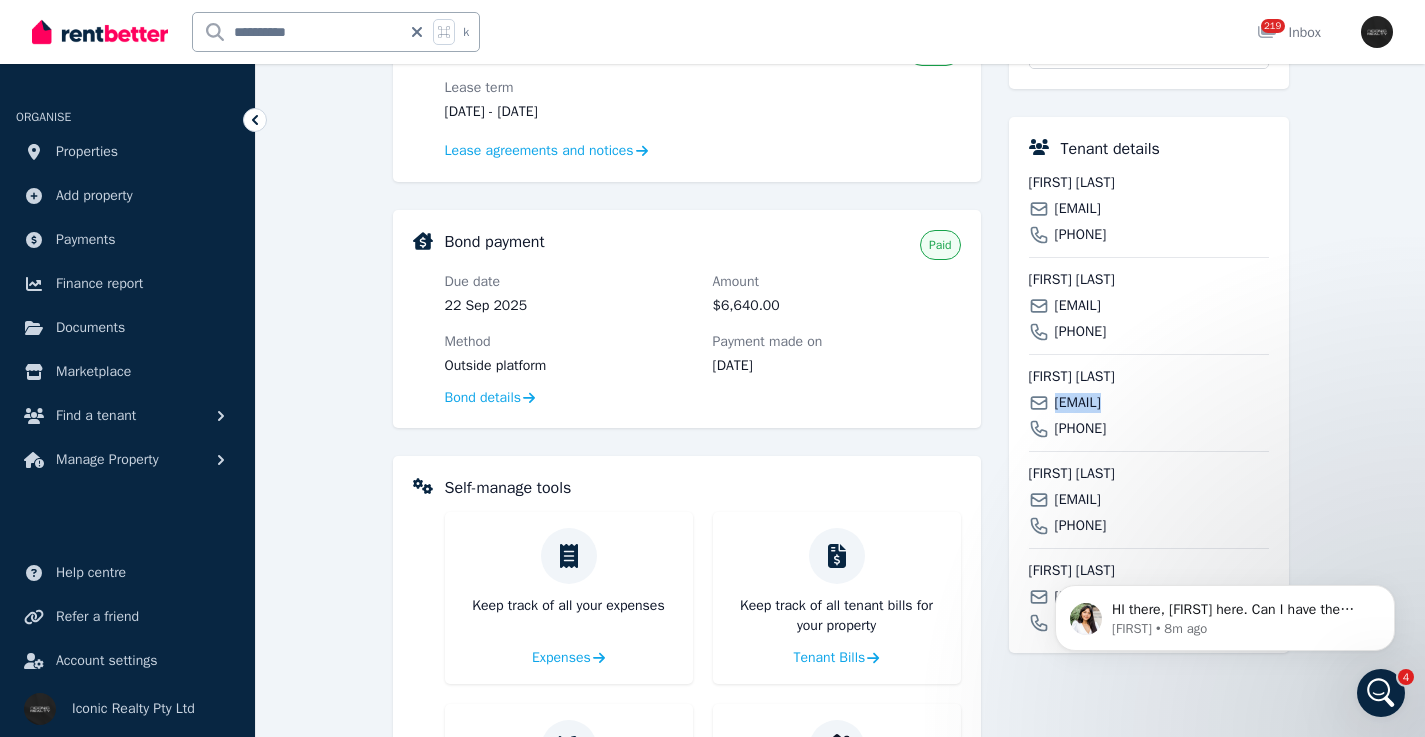 click on "[EMAIL]" at bounding box center (1078, 403) 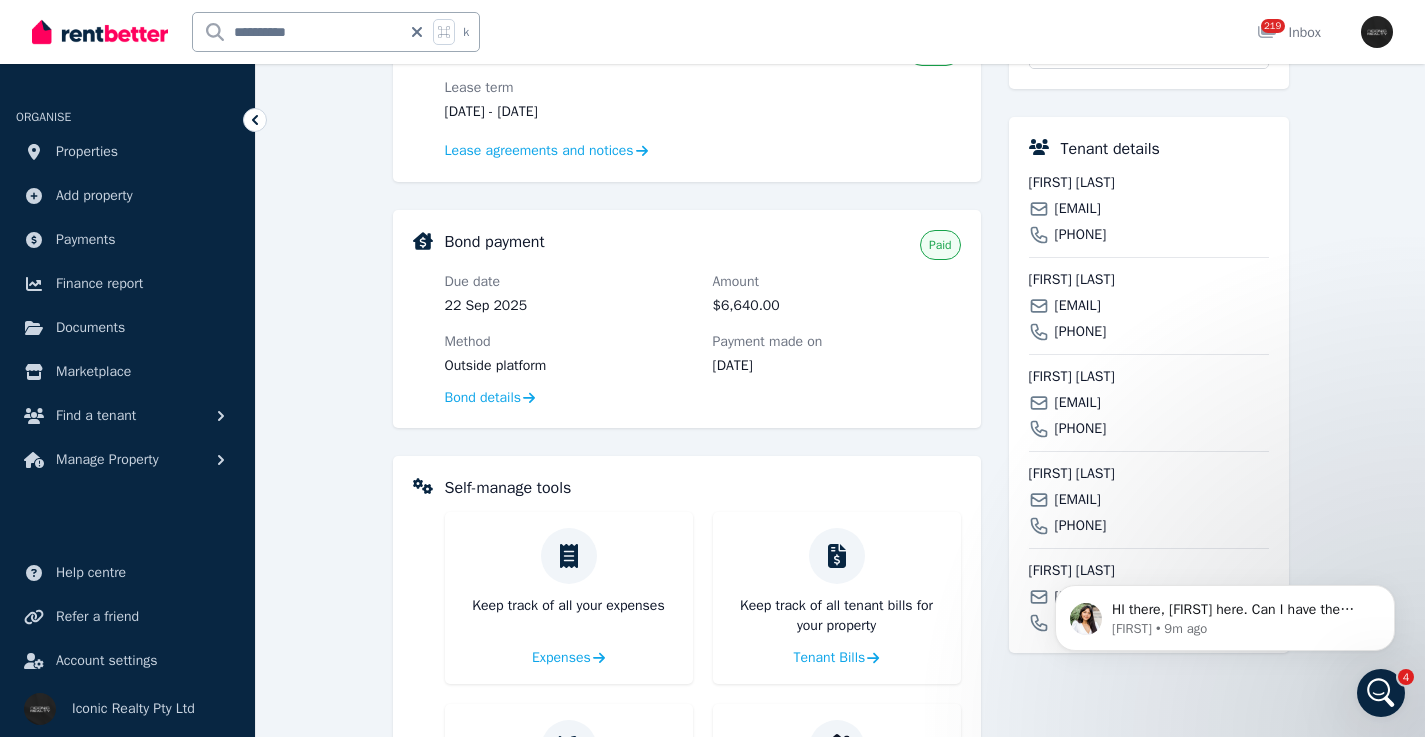 click on "[EMAIL]" at bounding box center (1078, 500) 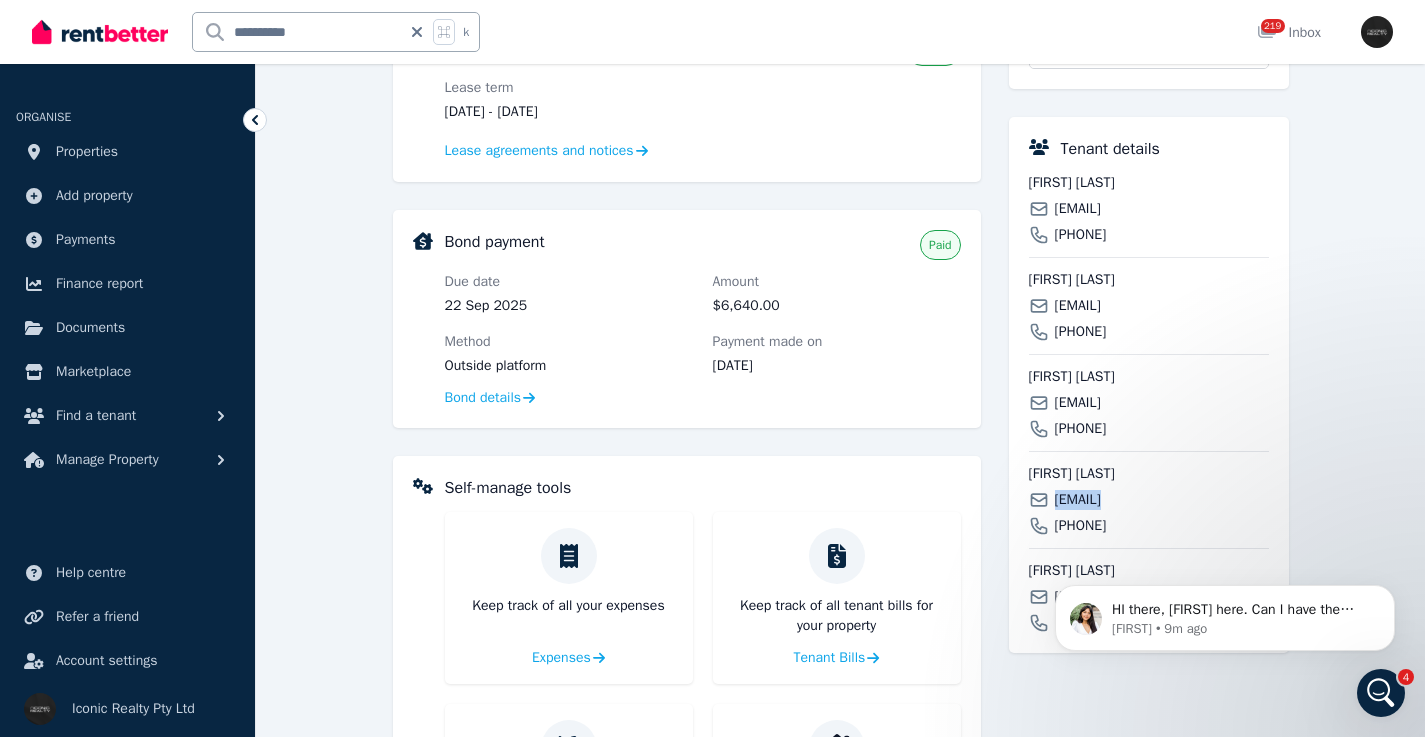 click on "[EMAIL]" at bounding box center [1078, 500] 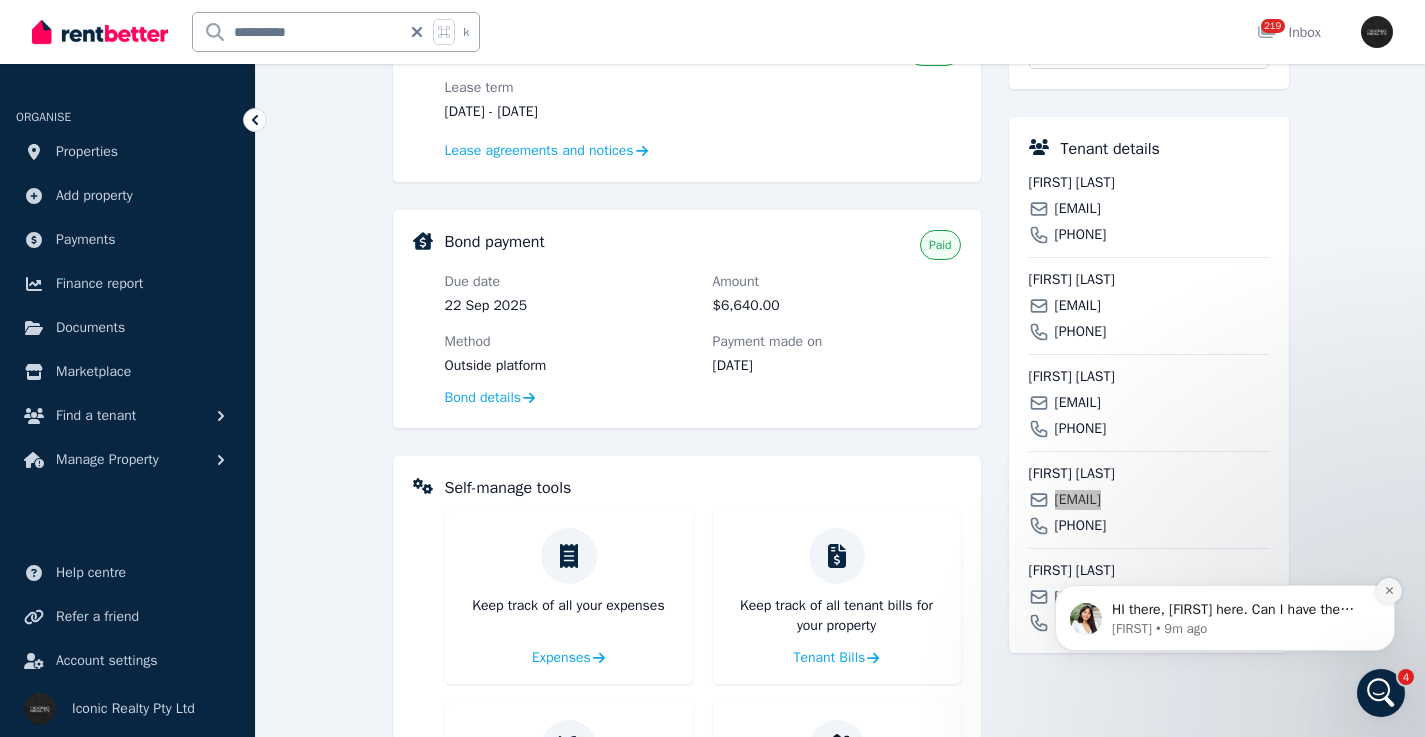 click 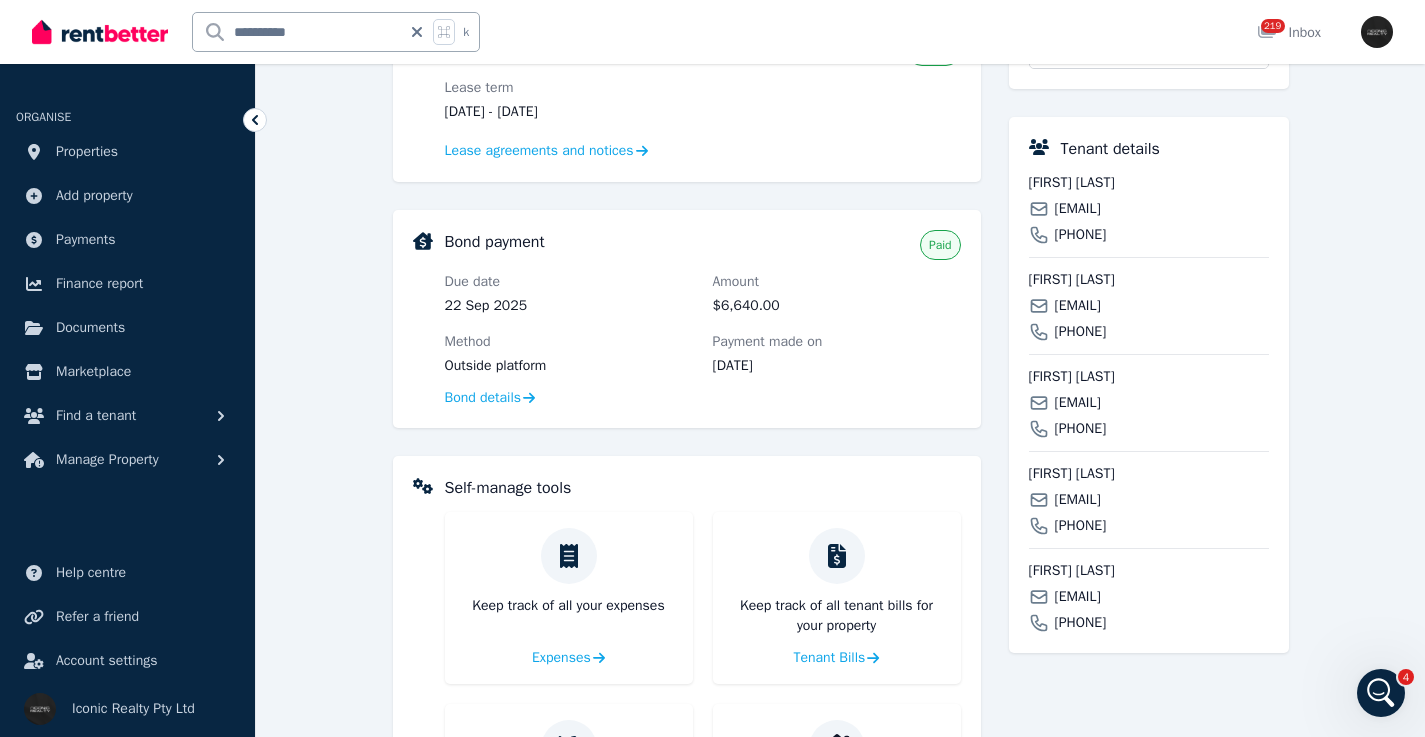 click on "[EMAIL]" at bounding box center [1078, 597] 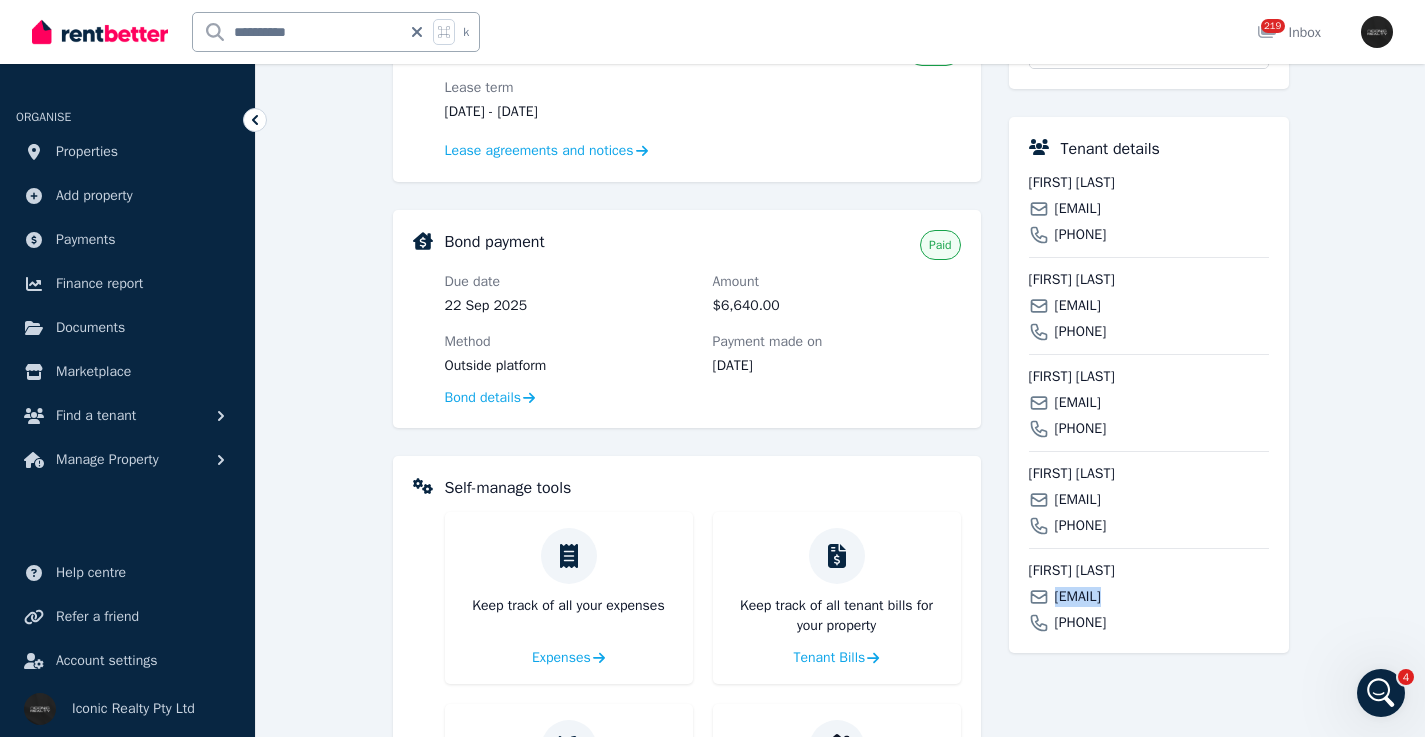 click on "[EMAIL]" at bounding box center [1078, 597] 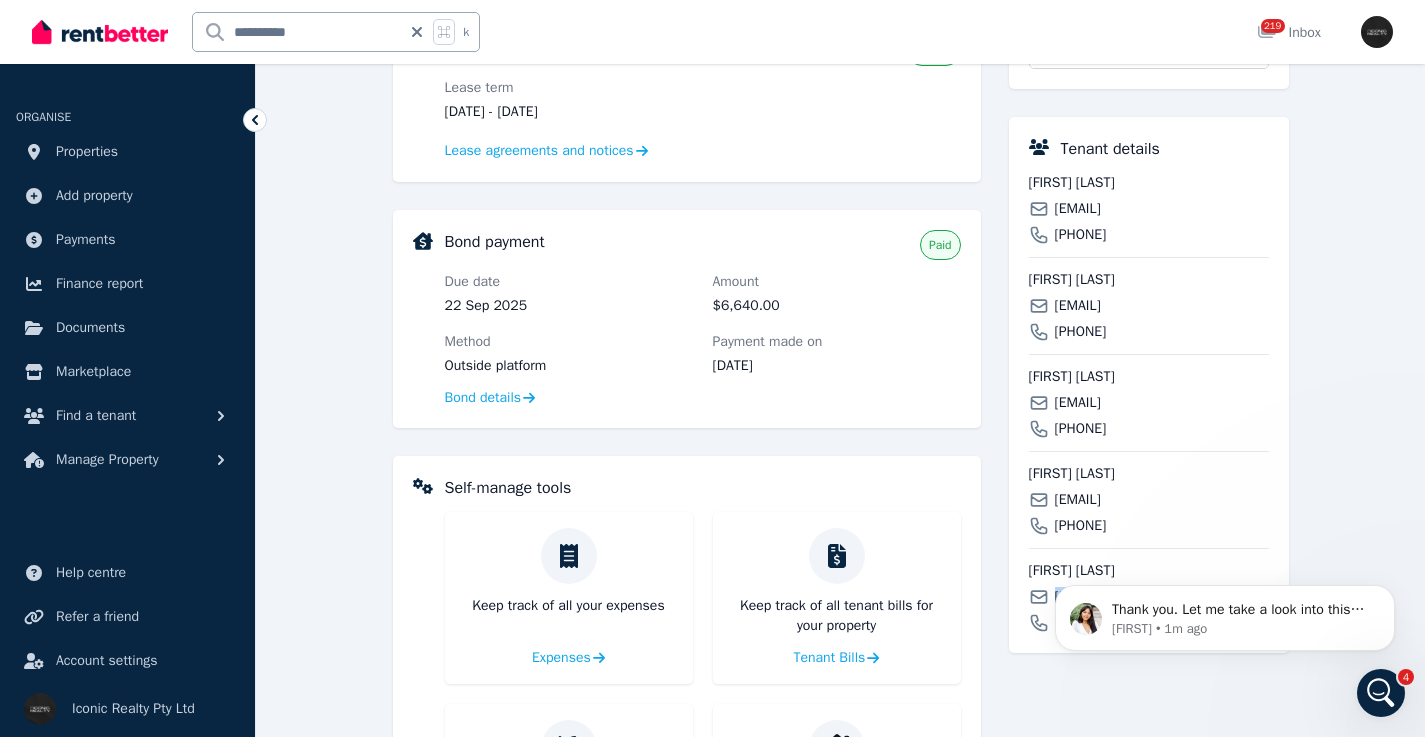 scroll, scrollTop: 0, scrollLeft: 0, axis: both 